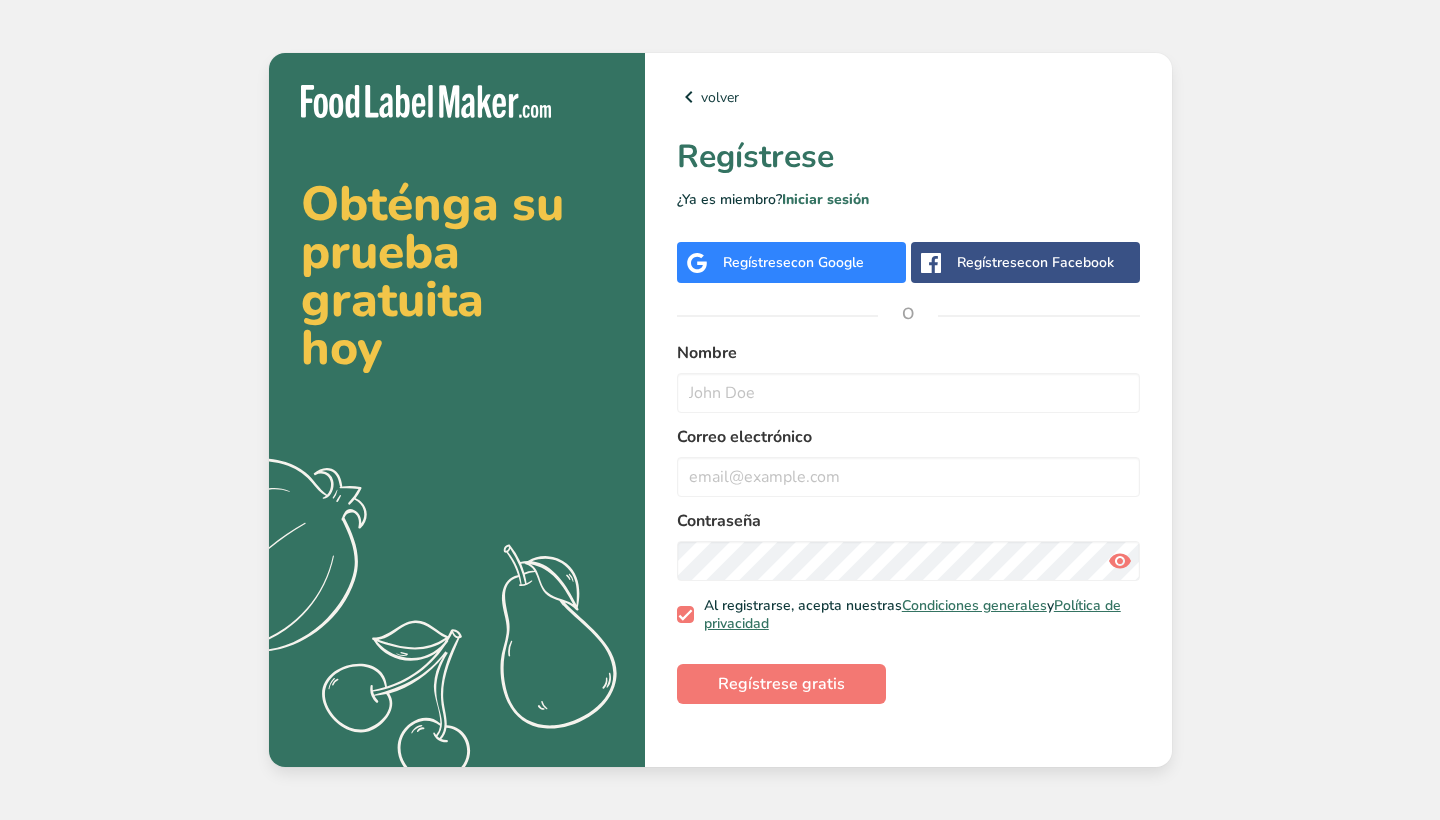 scroll, scrollTop: 0, scrollLeft: 0, axis: both 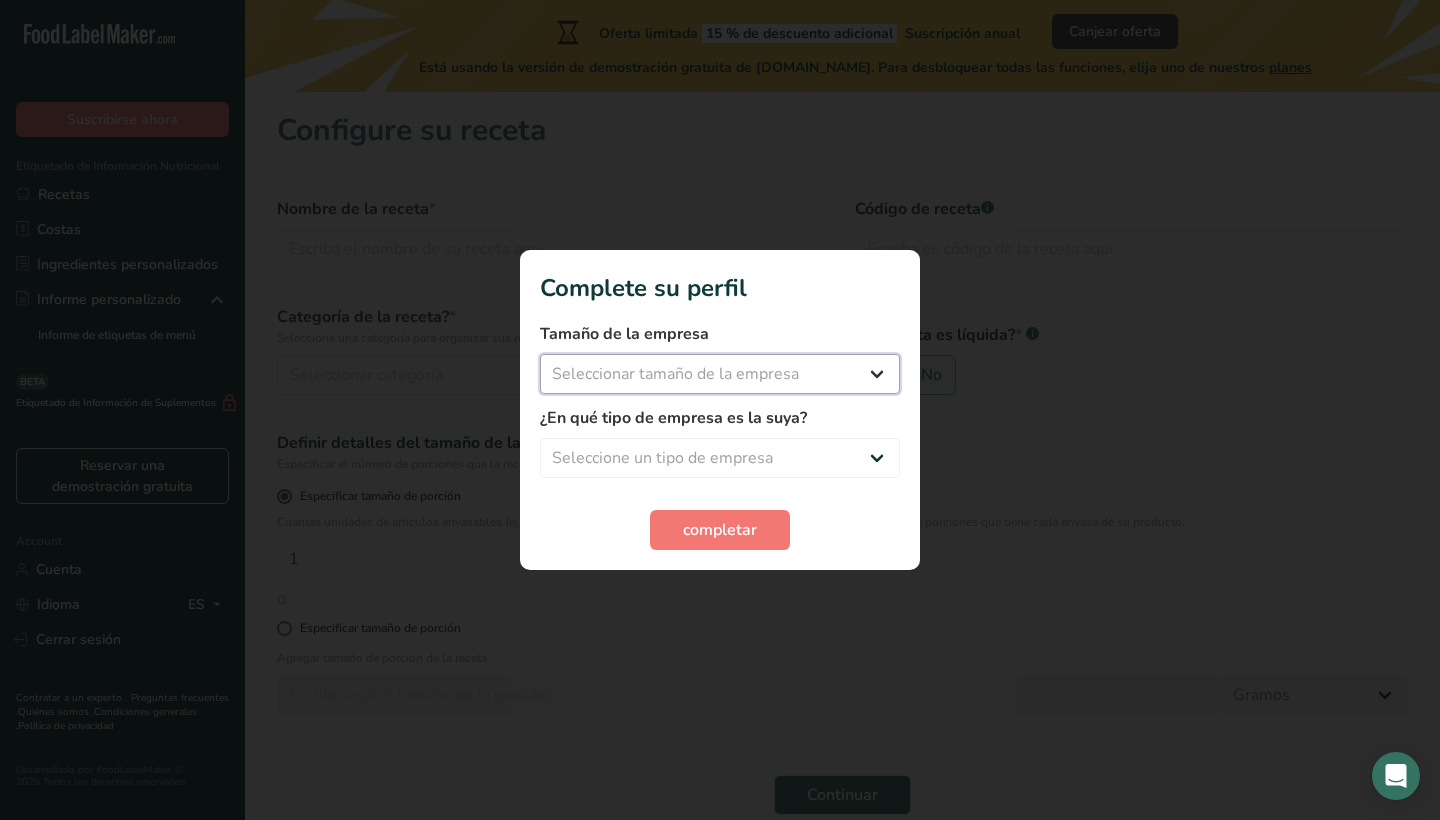 select on "1" 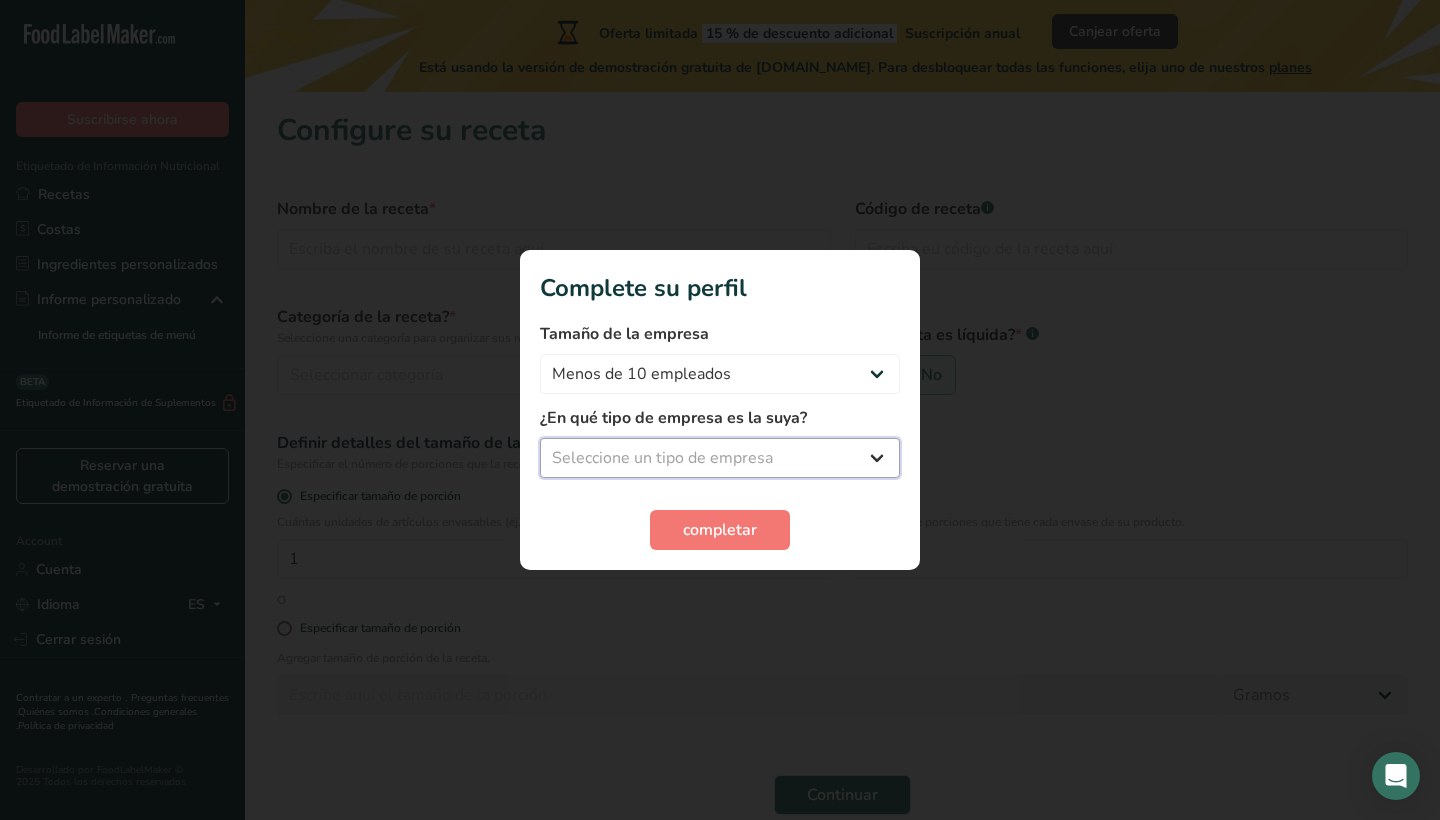 select on "1" 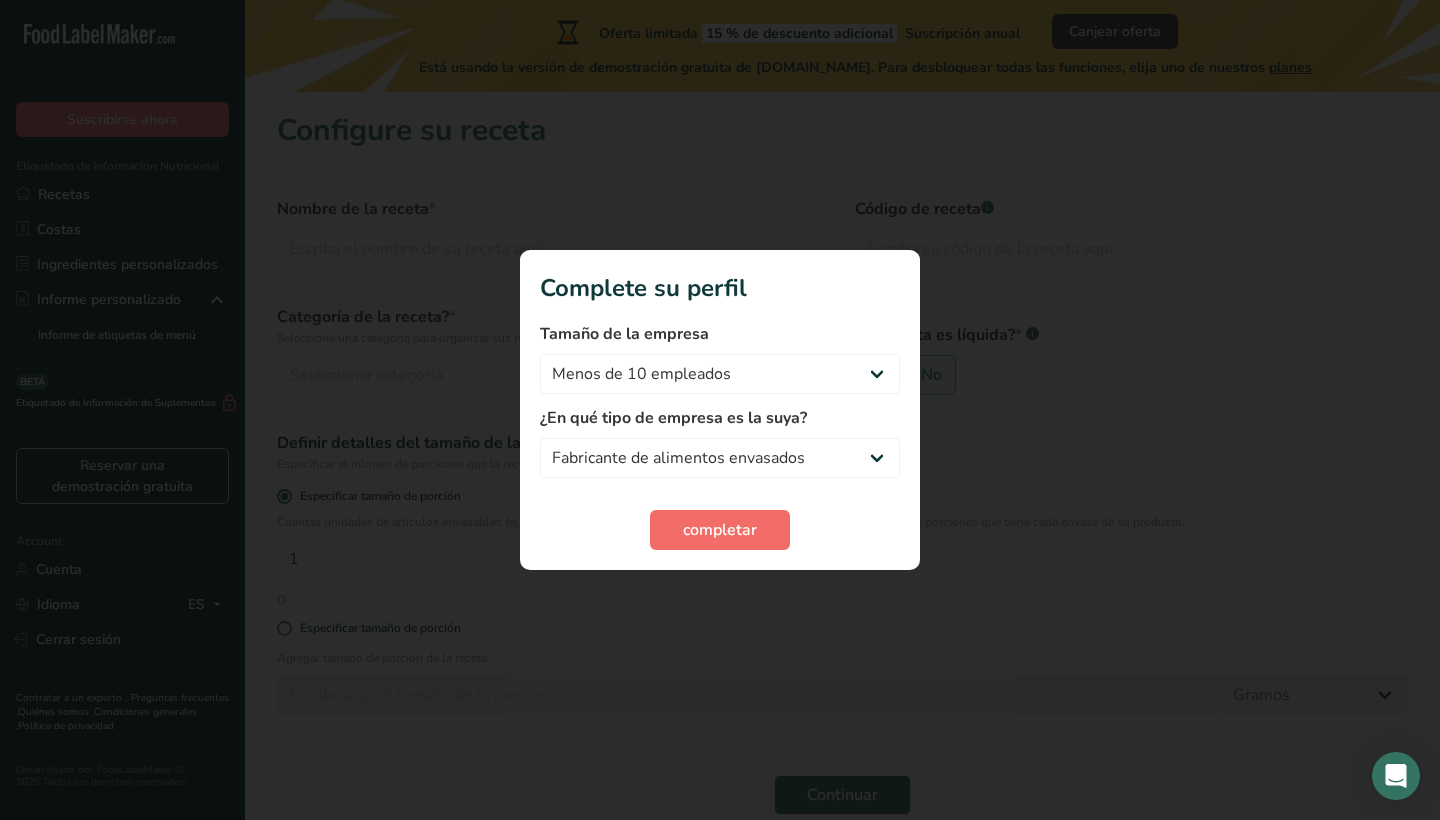 click on "completar" at bounding box center [720, 530] 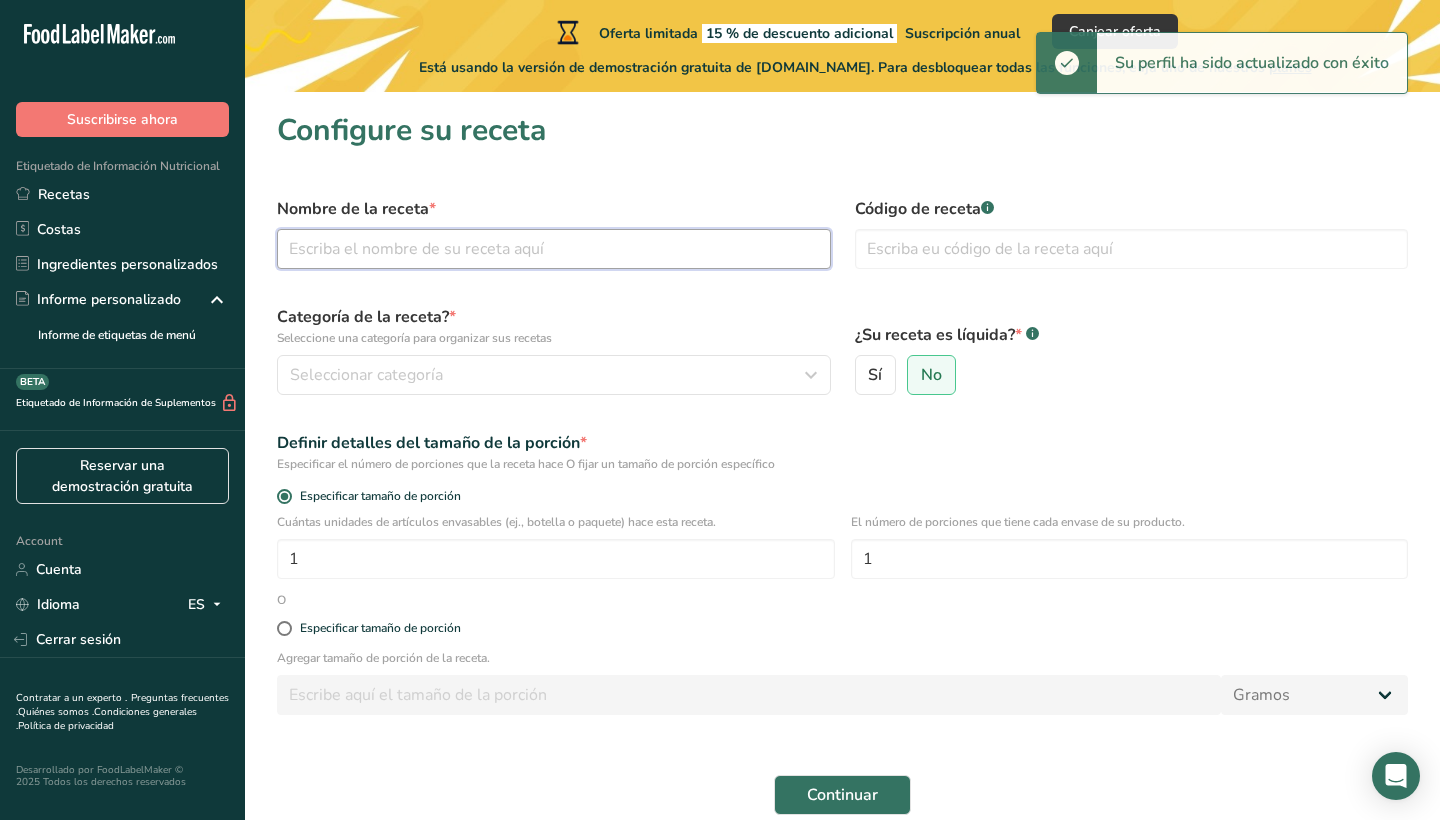 click at bounding box center [554, 249] 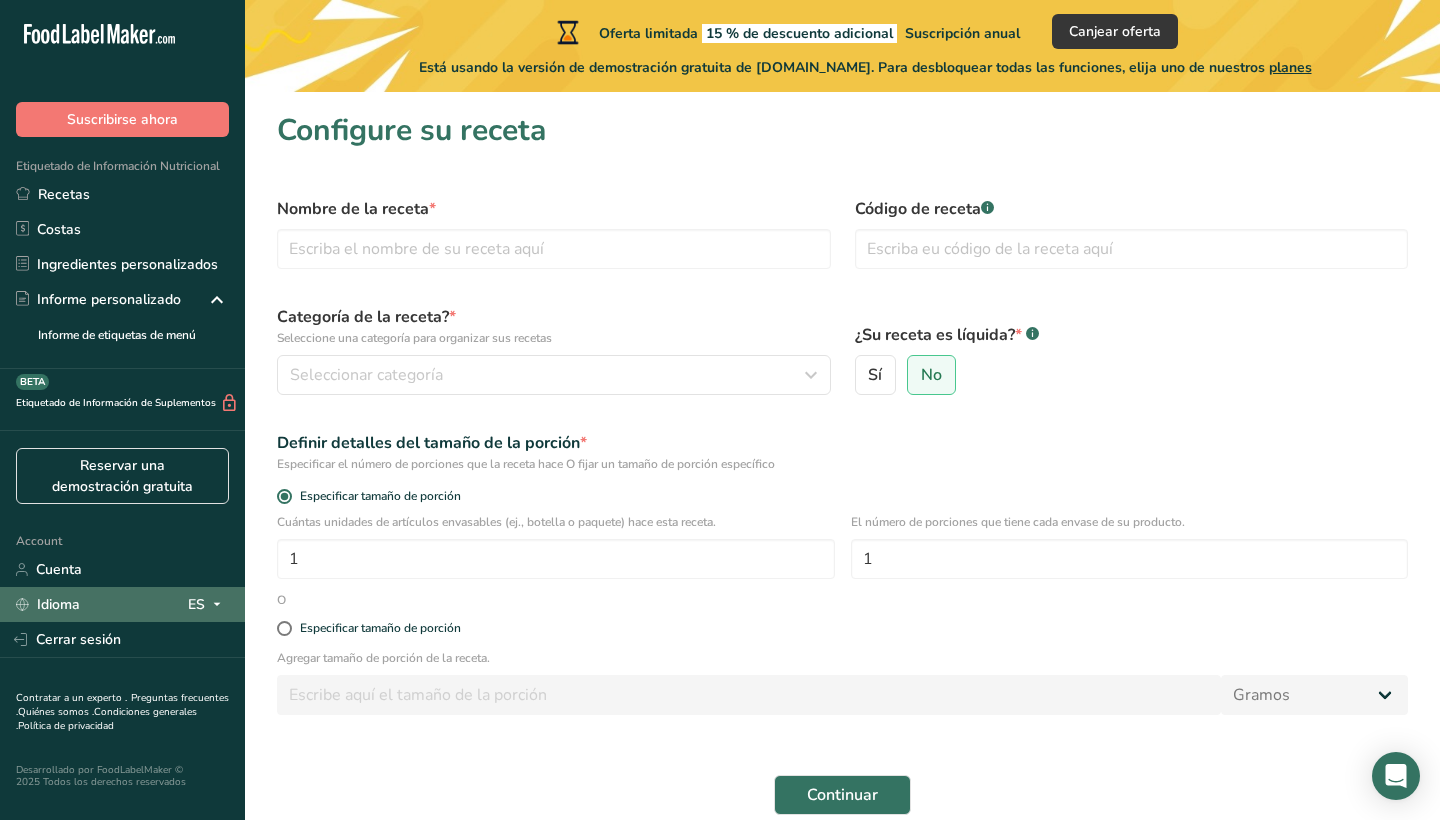 click on "Idioma
ES" at bounding box center [122, 604] 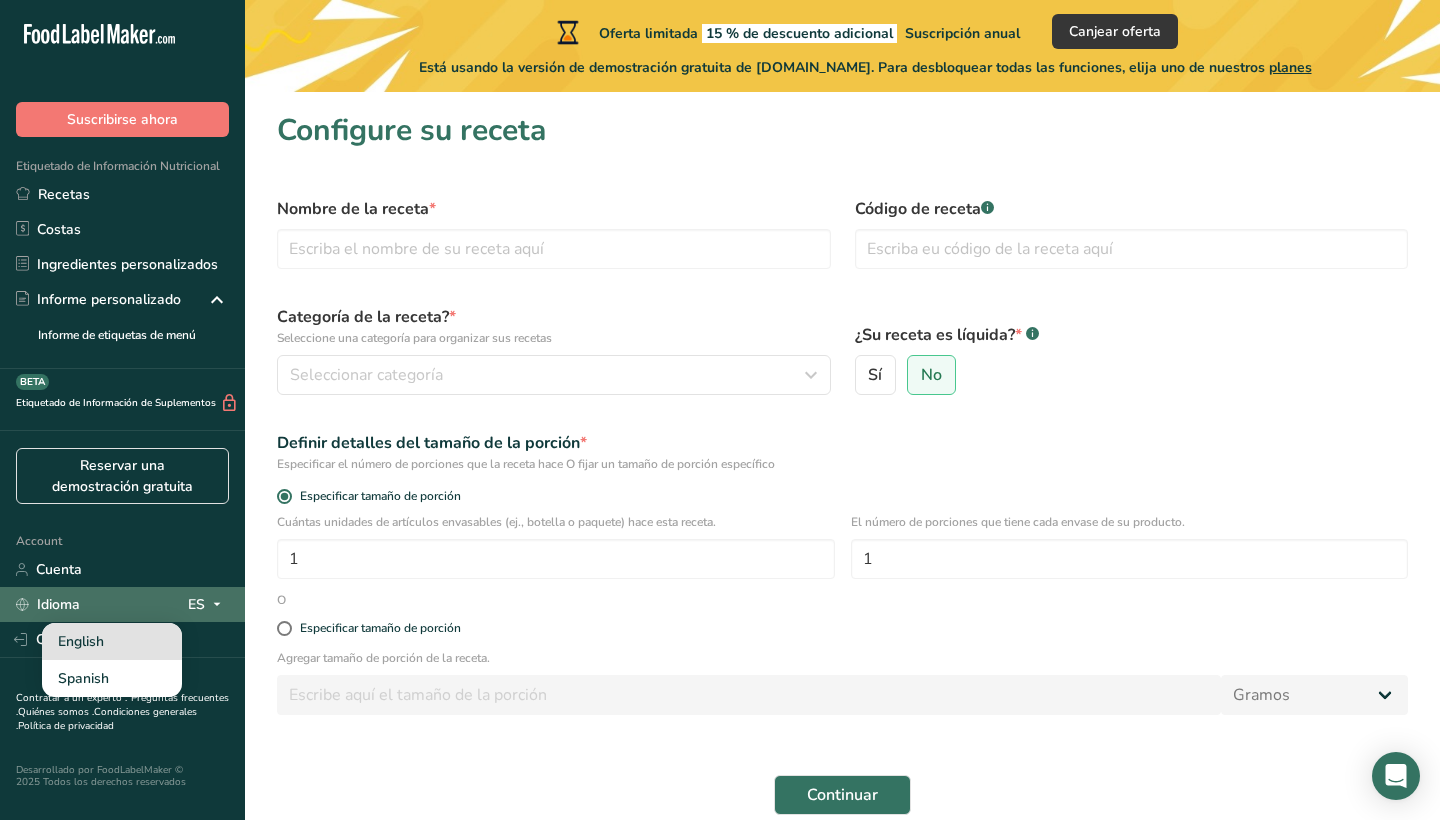 click on "English" at bounding box center (112, 641) 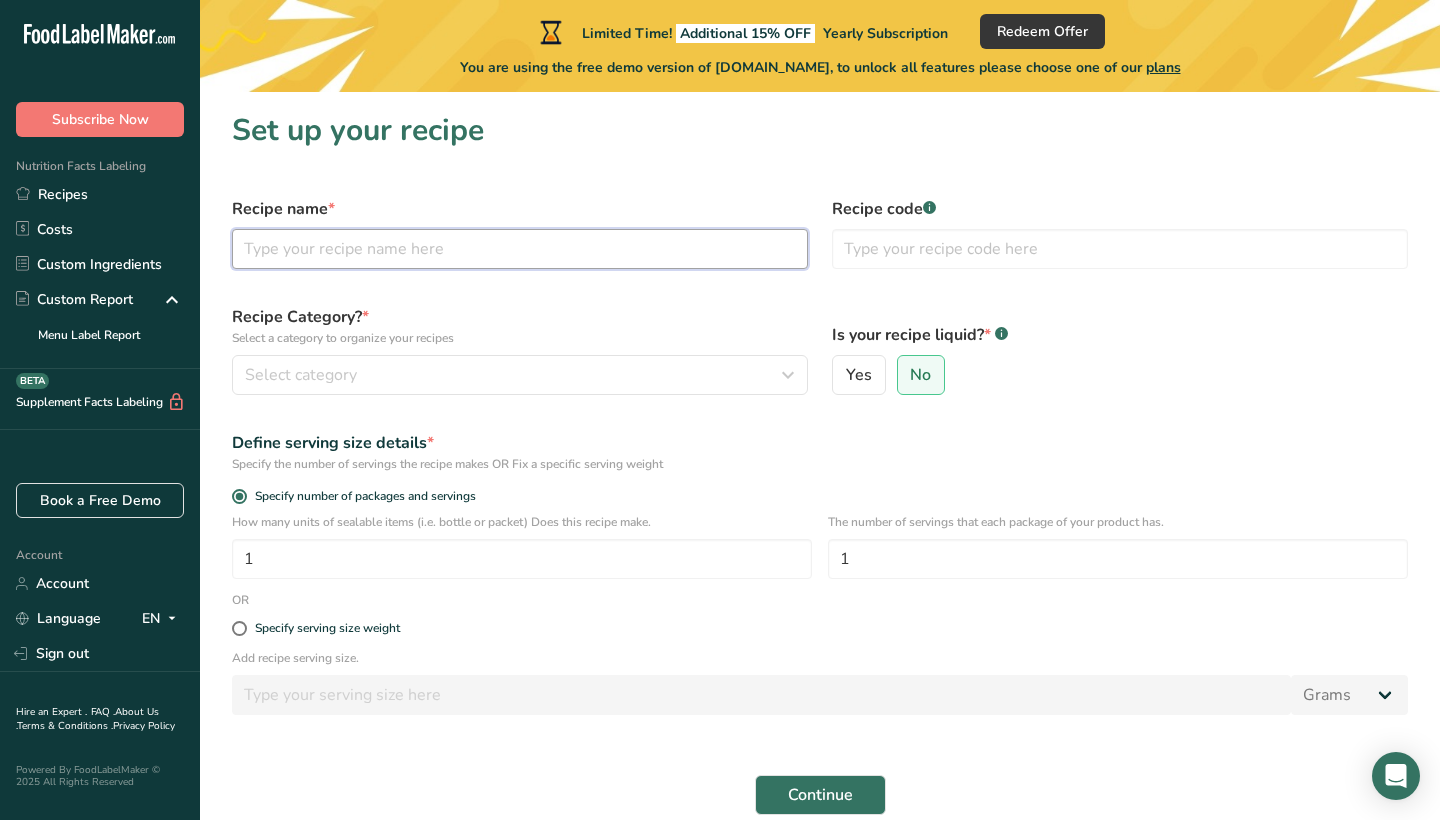 click at bounding box center [520, 249] 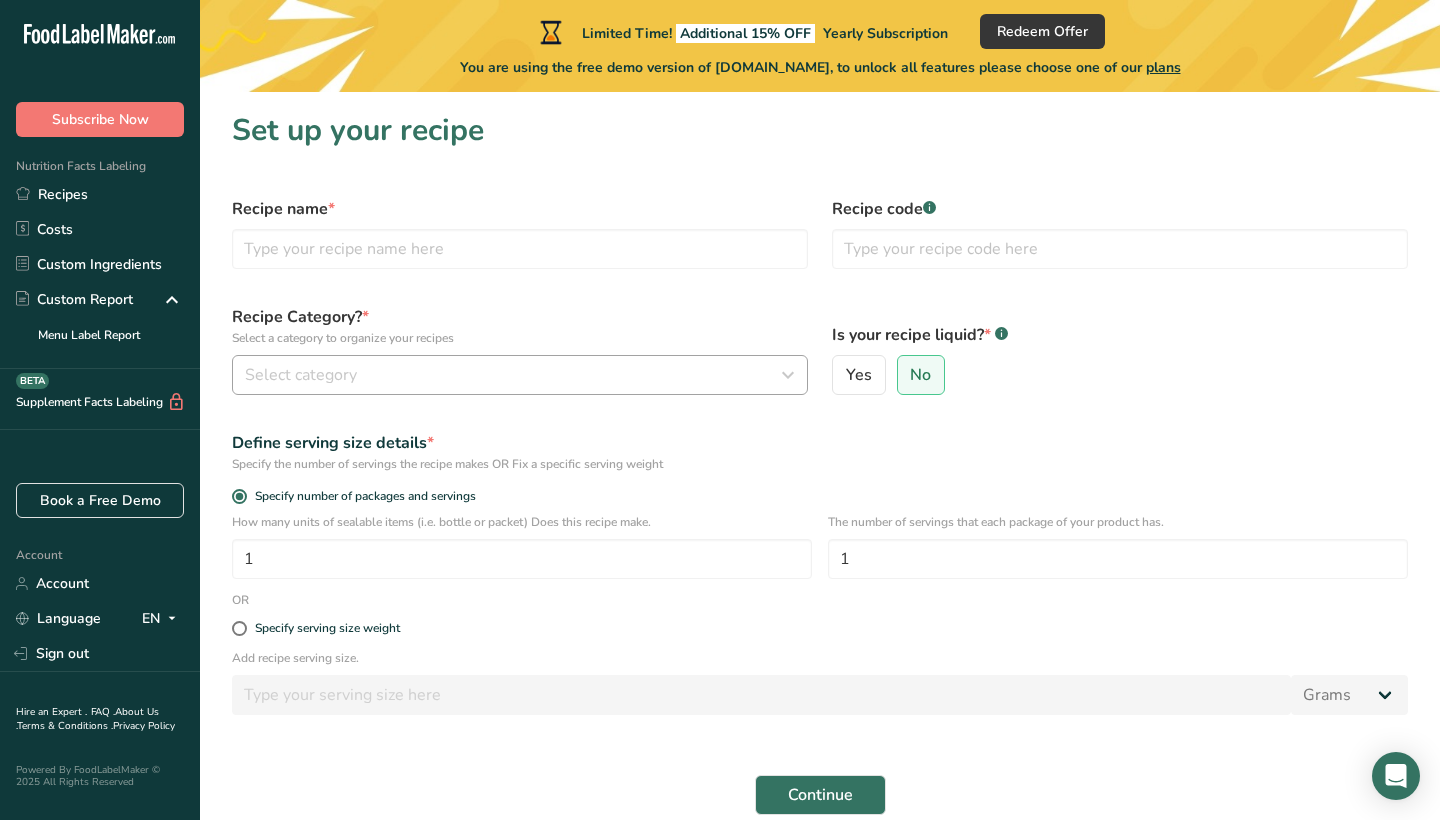 click on "Select category" at bounding box center [514, 375] 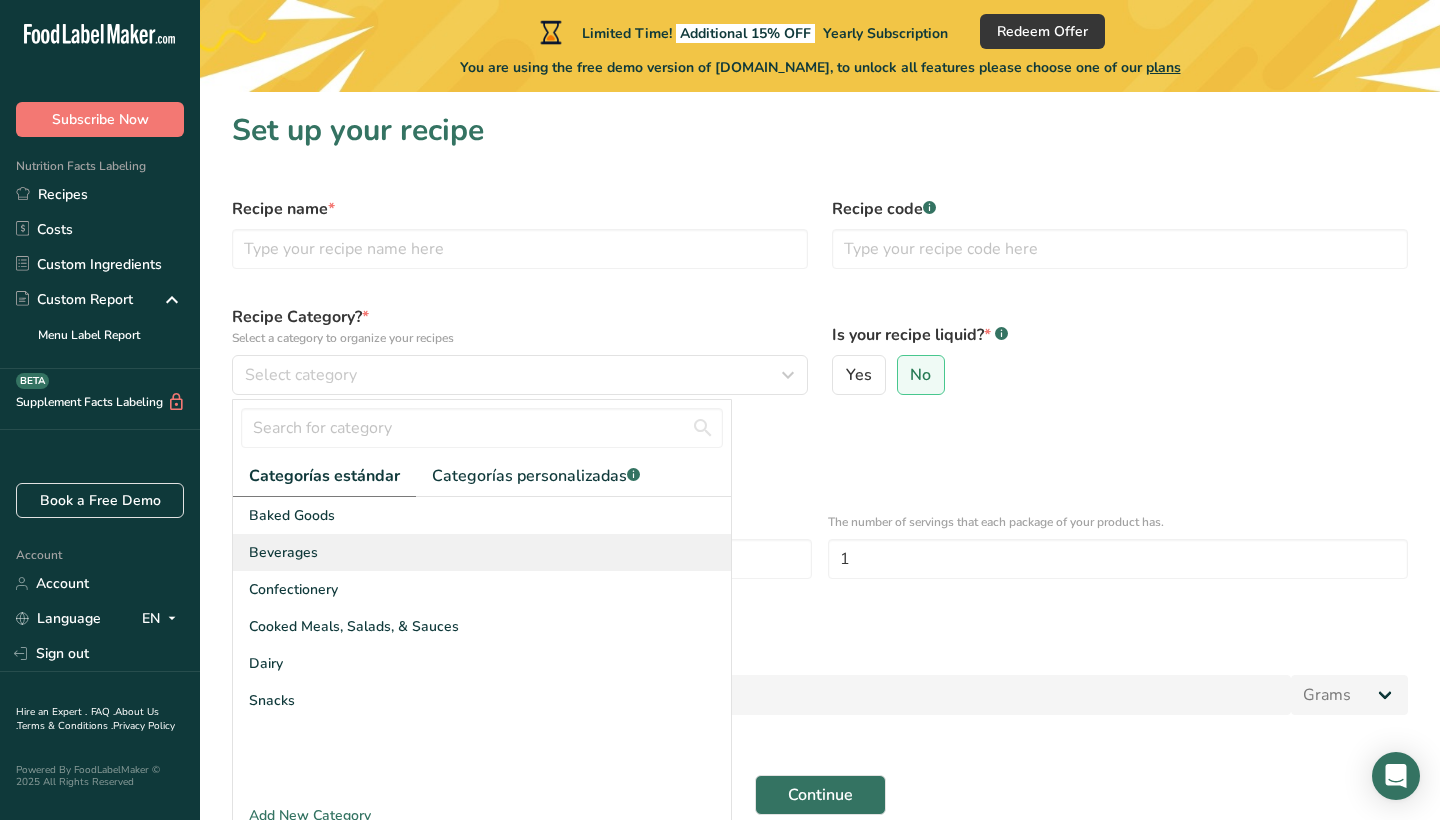 click on "Beverages" at bounding box center [482, 552] 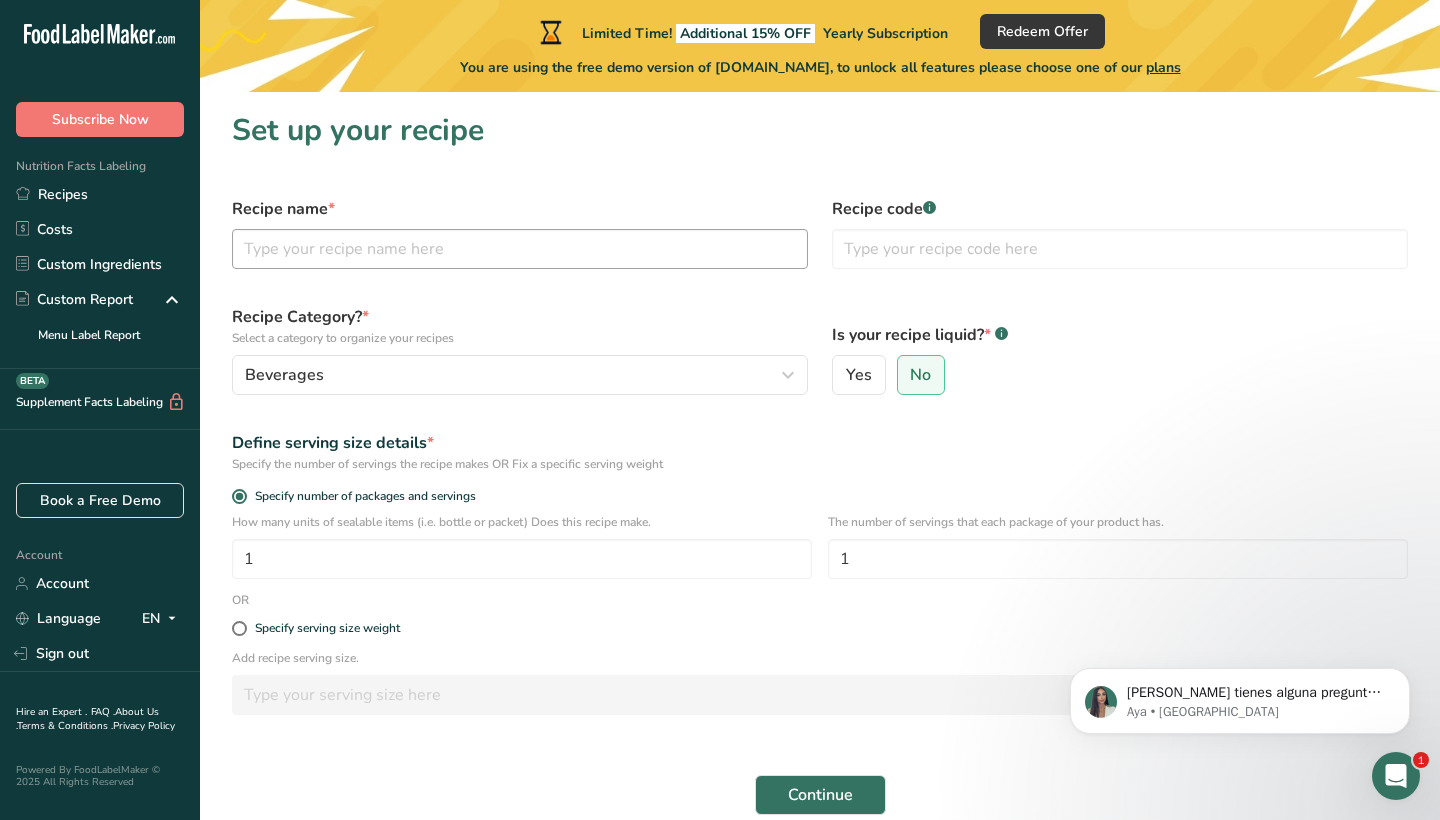 scroll, scrollTop: 0, scrollLeft: 0, axis: both 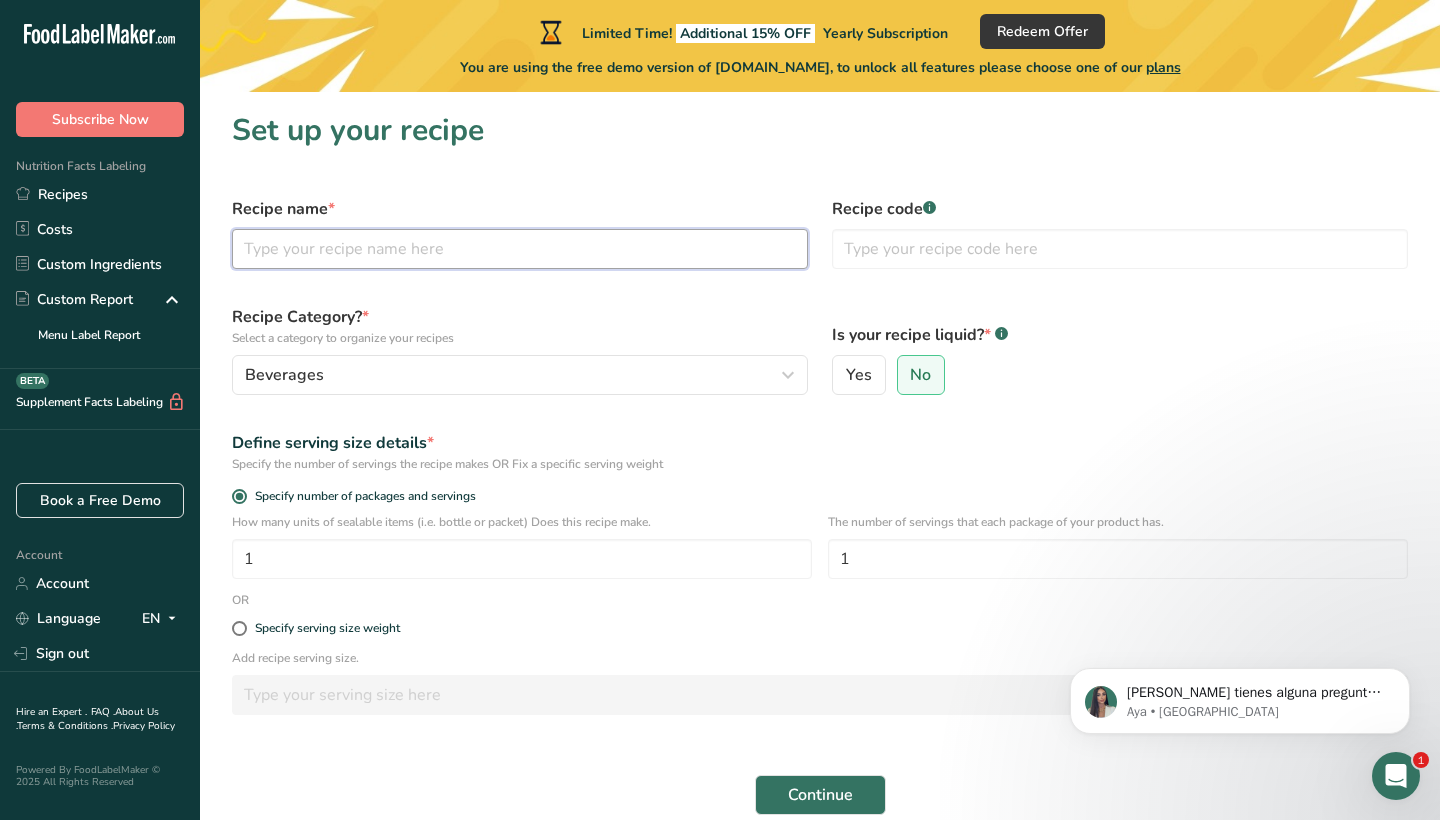 click at bounding box center (520, 249) 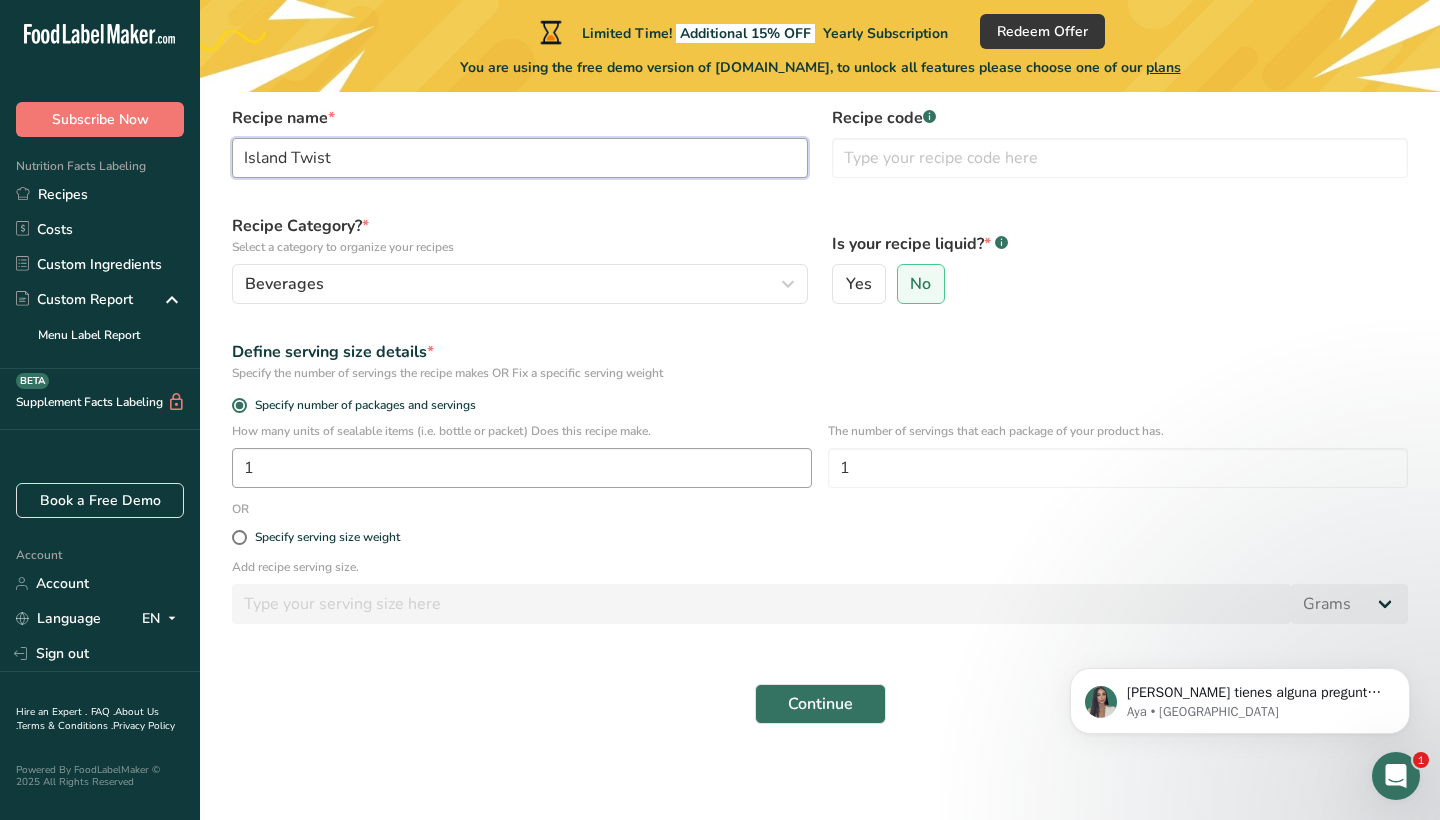 scroll, scrollTop: 91, scrollLeft: 0, axis: vertical 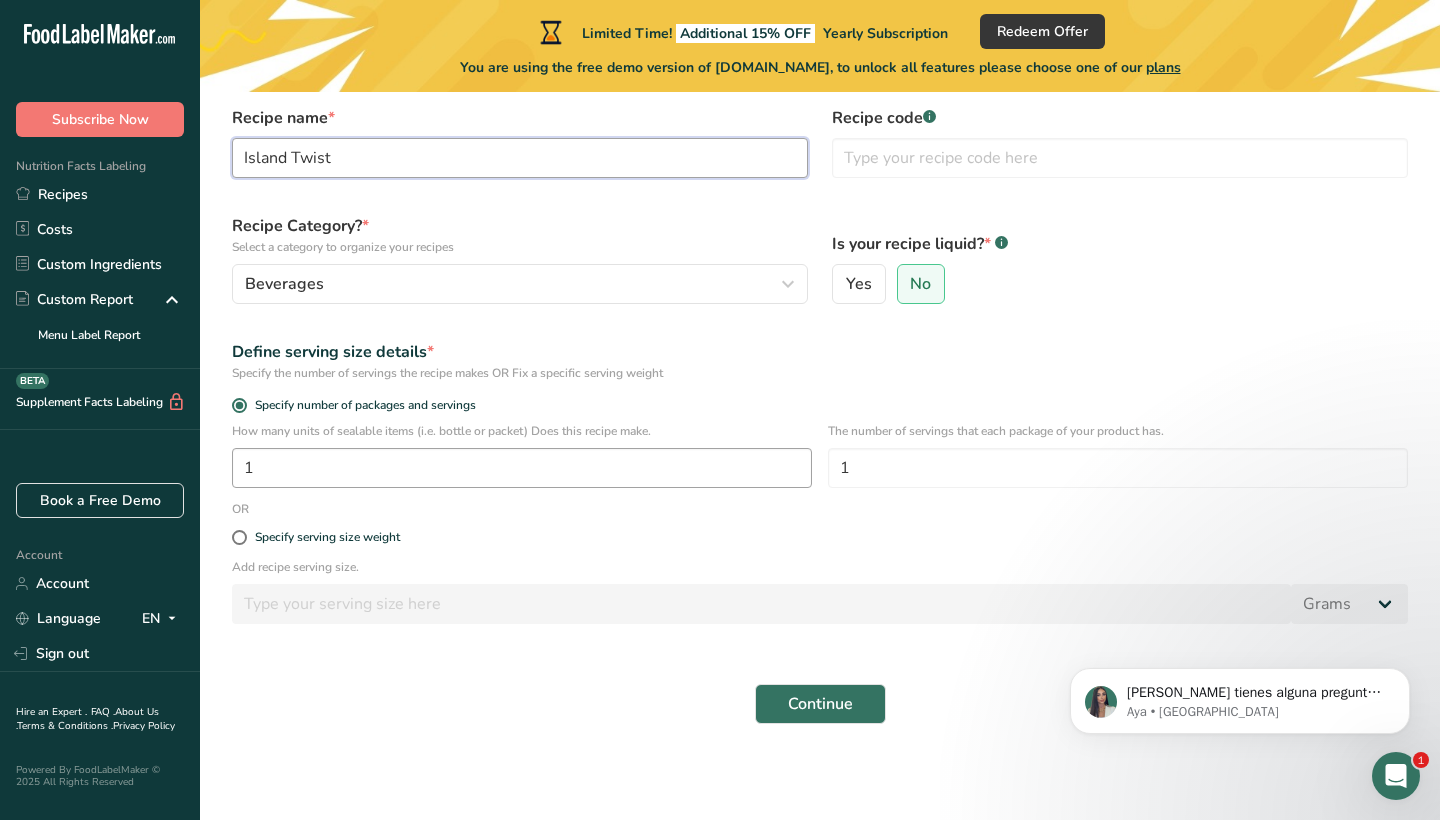 type on "Island Twist" 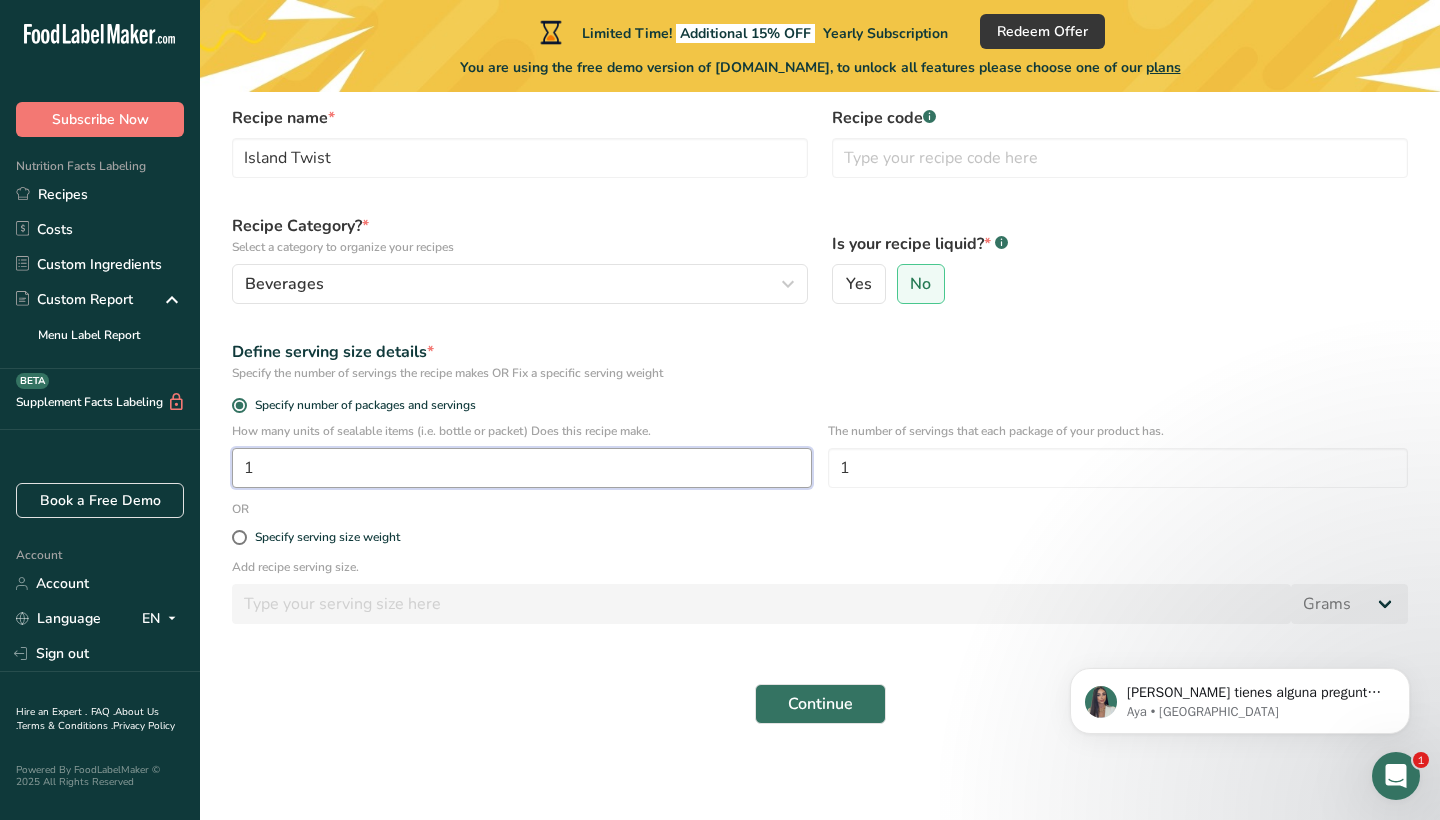 click on "1" at bounding box center [522, 468] 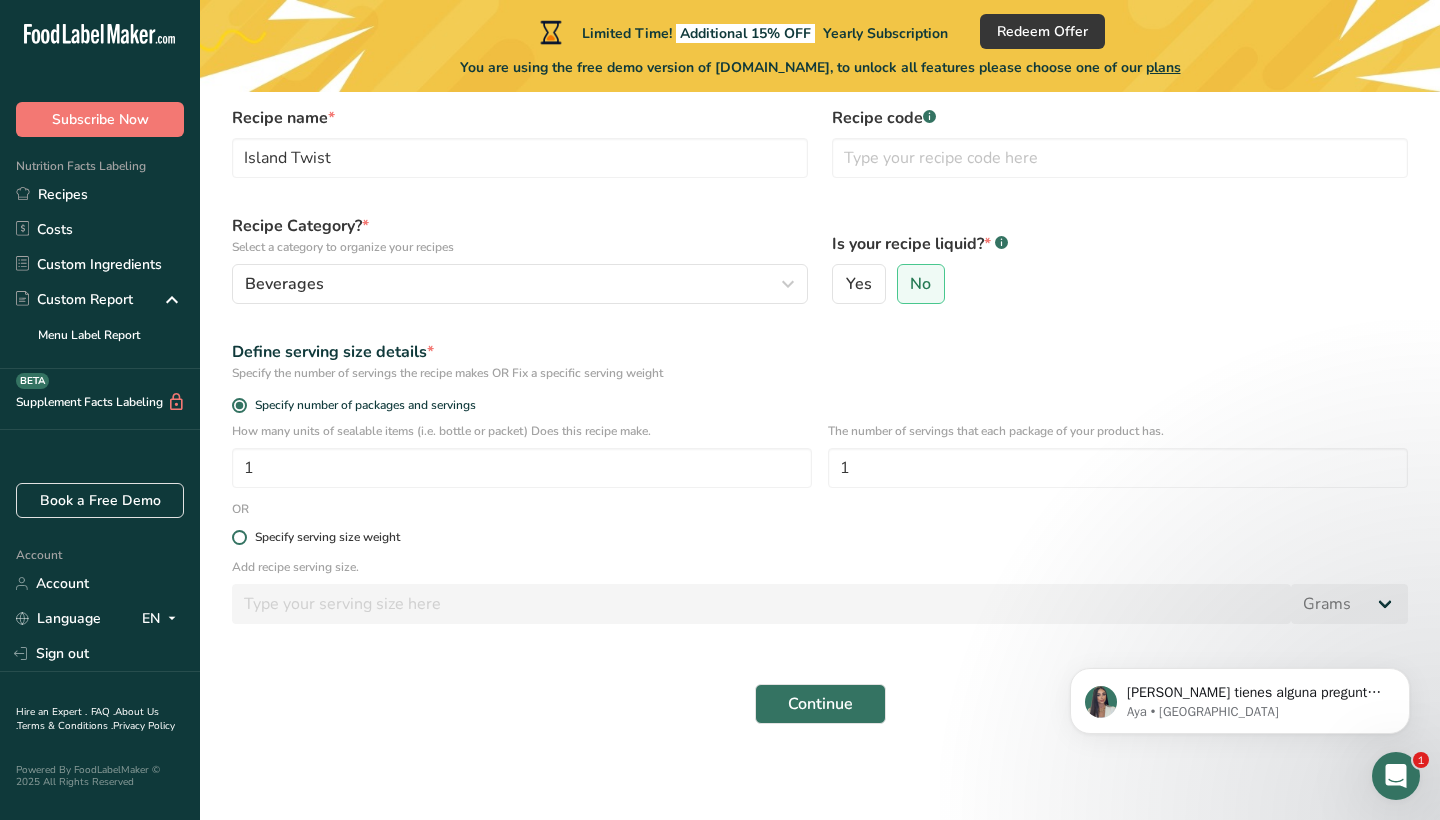 click at bounding box center [239, 537] 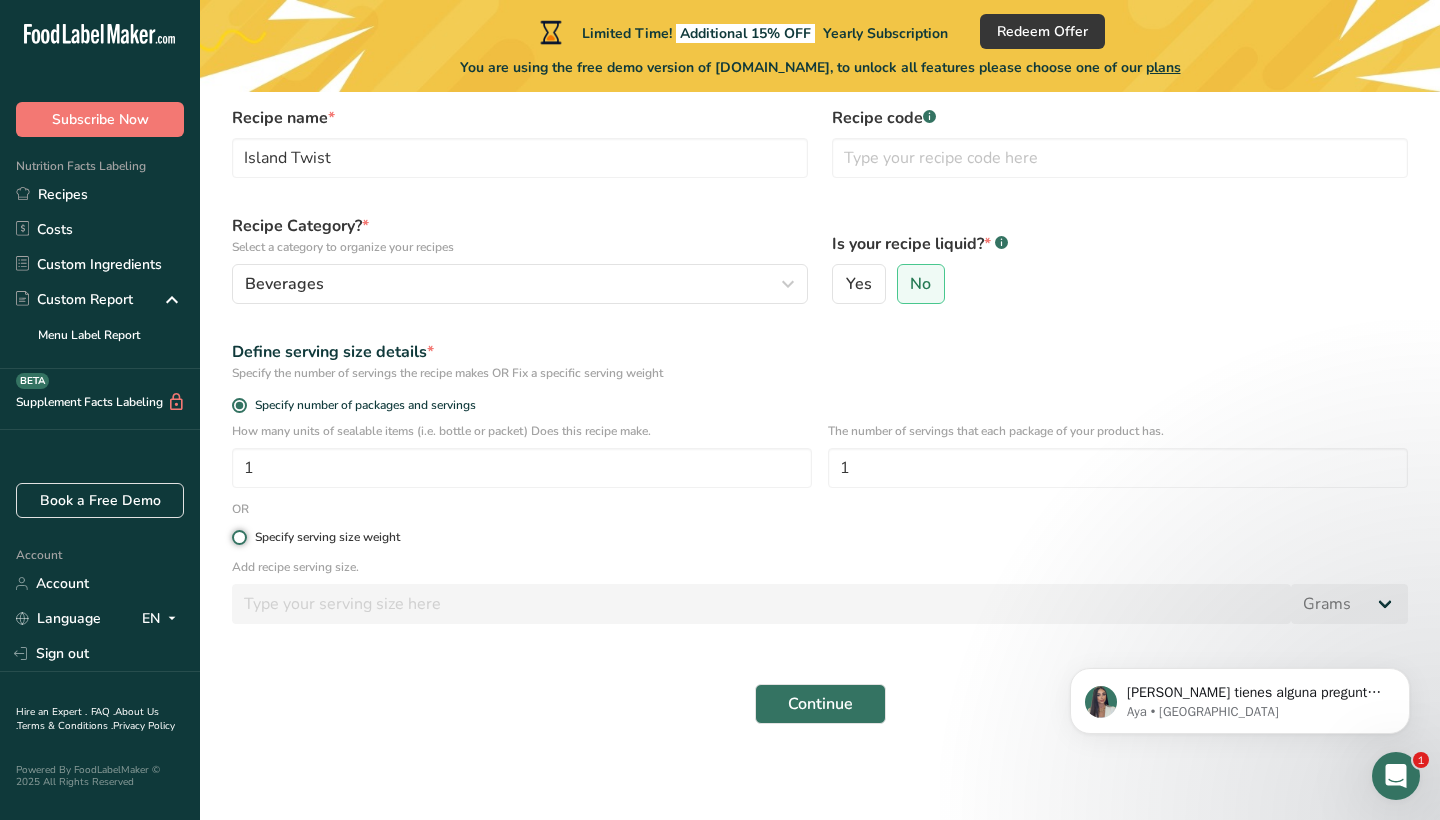 click on "Specify serving size weight" at bounding box center (238, 537) 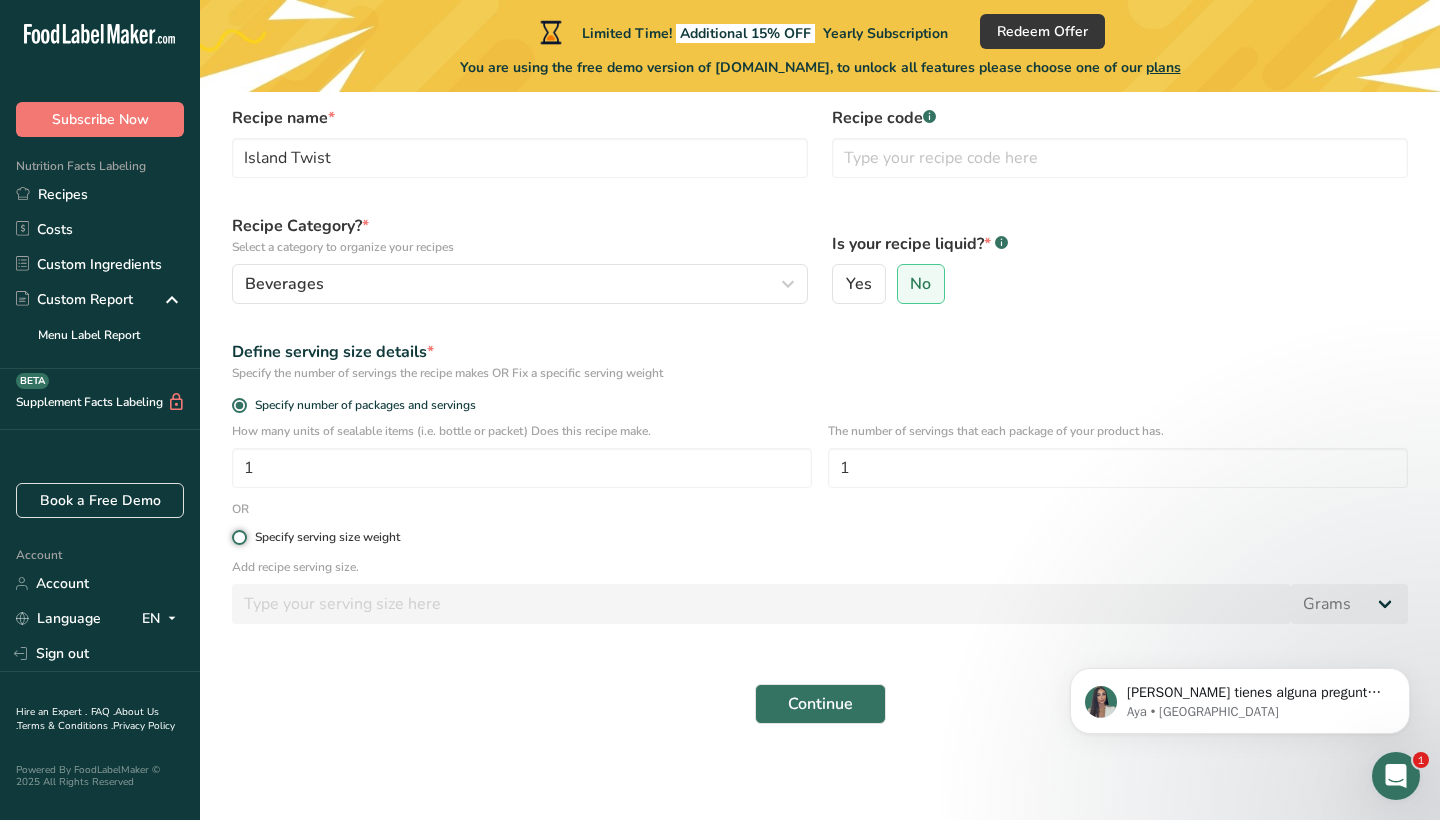 radio on "true" 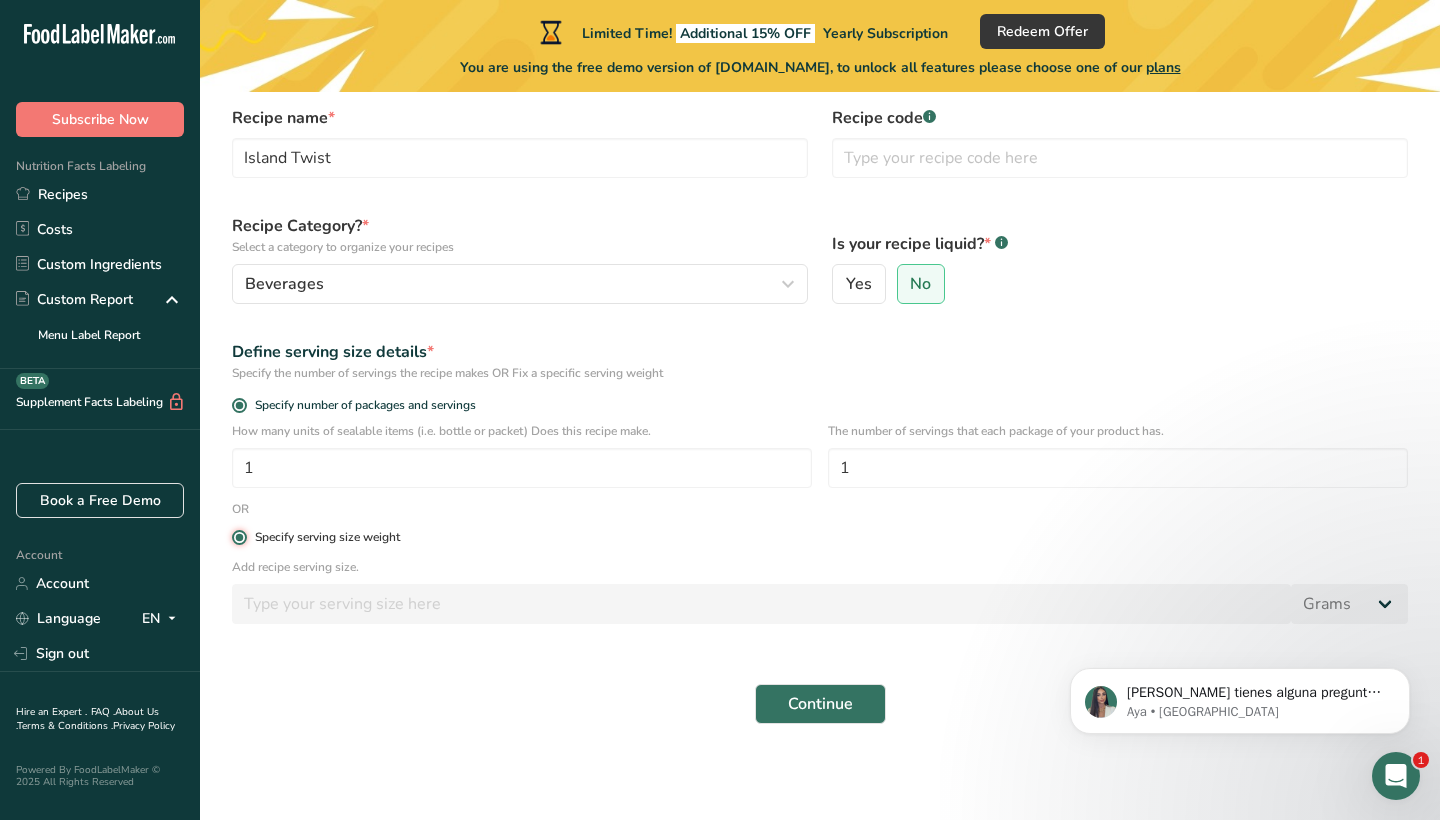 radio on "false" 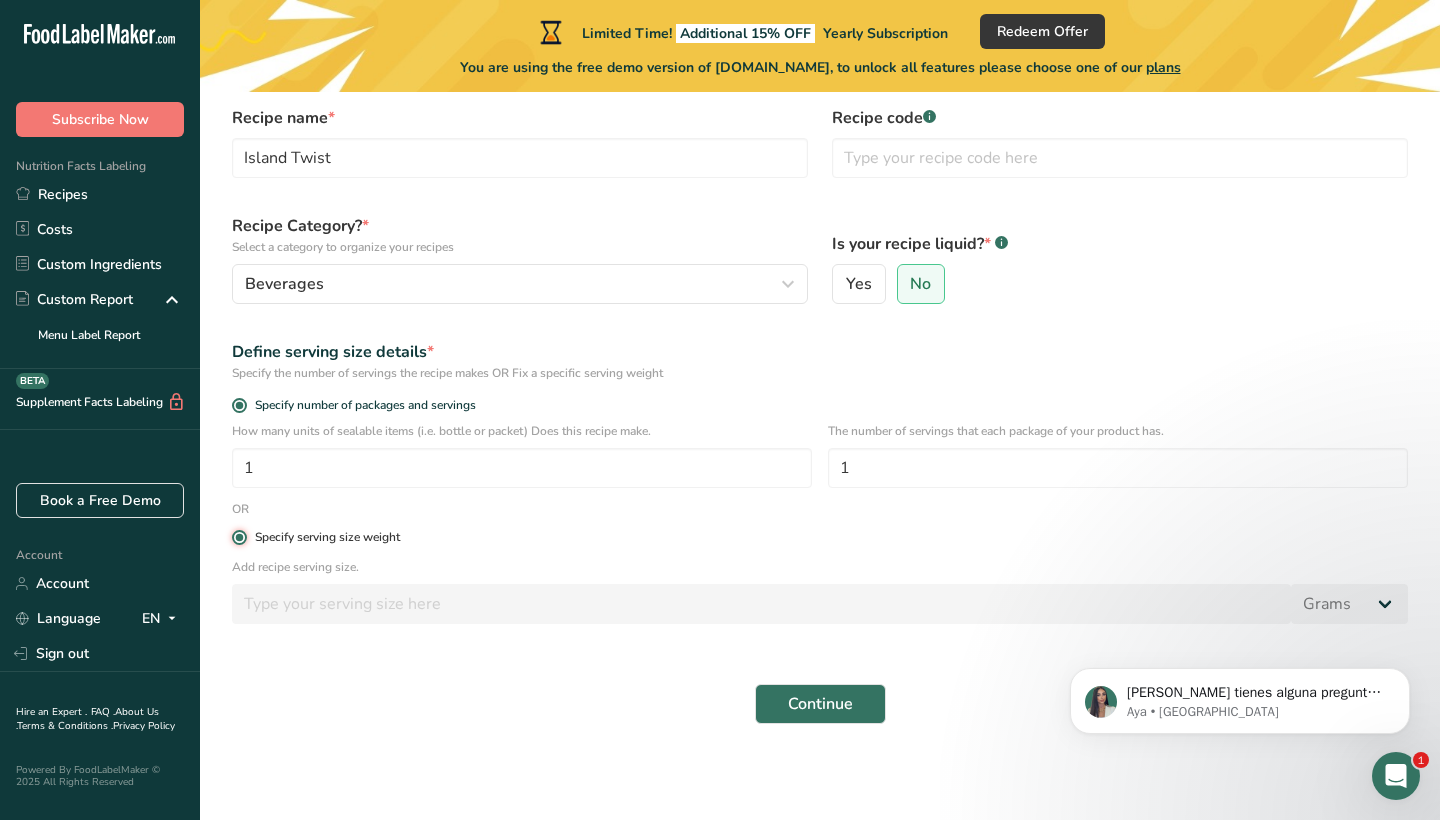 type 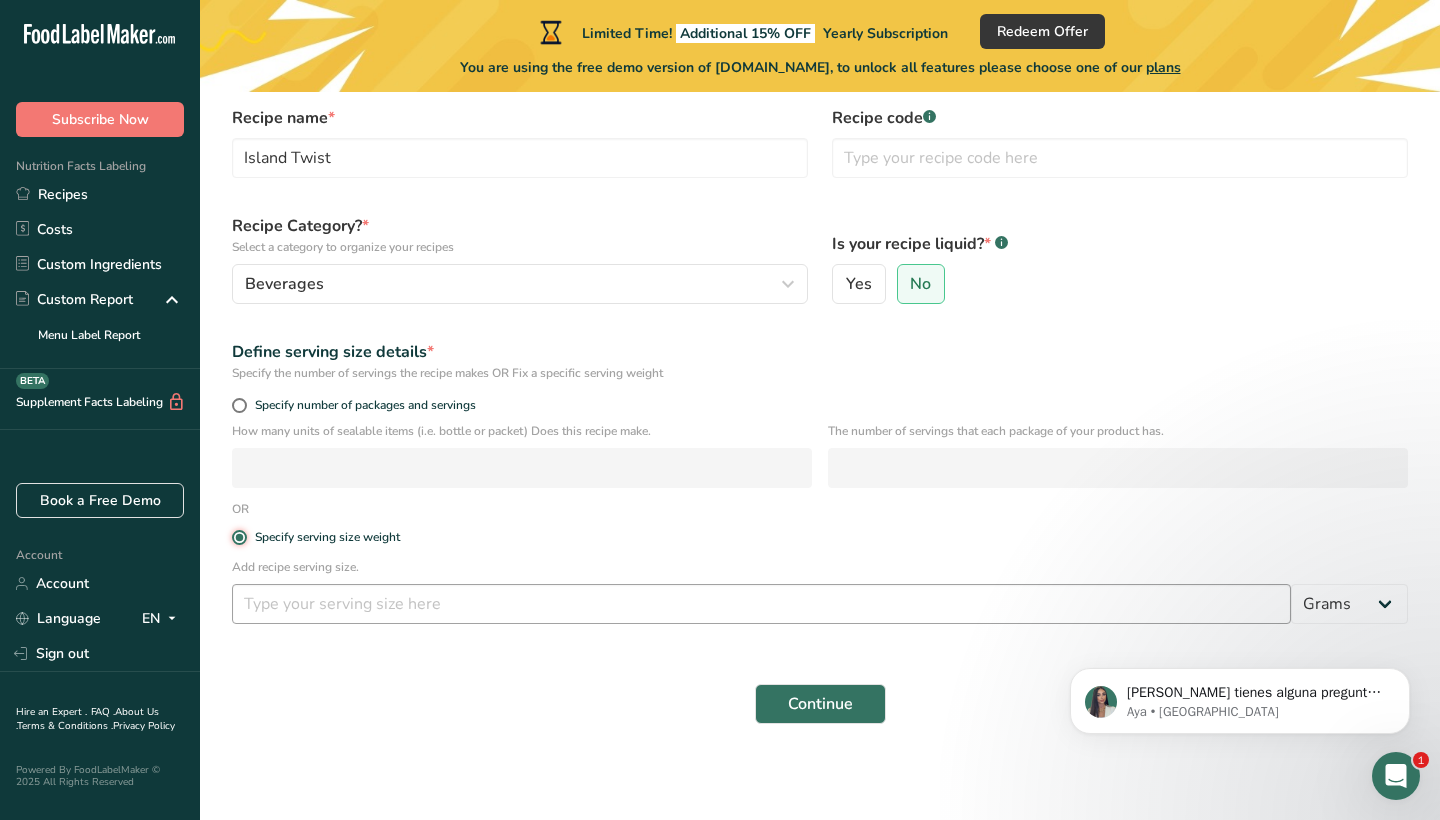 scroll, scrollTop: 91, scrollLeft: 0, axis: vertical 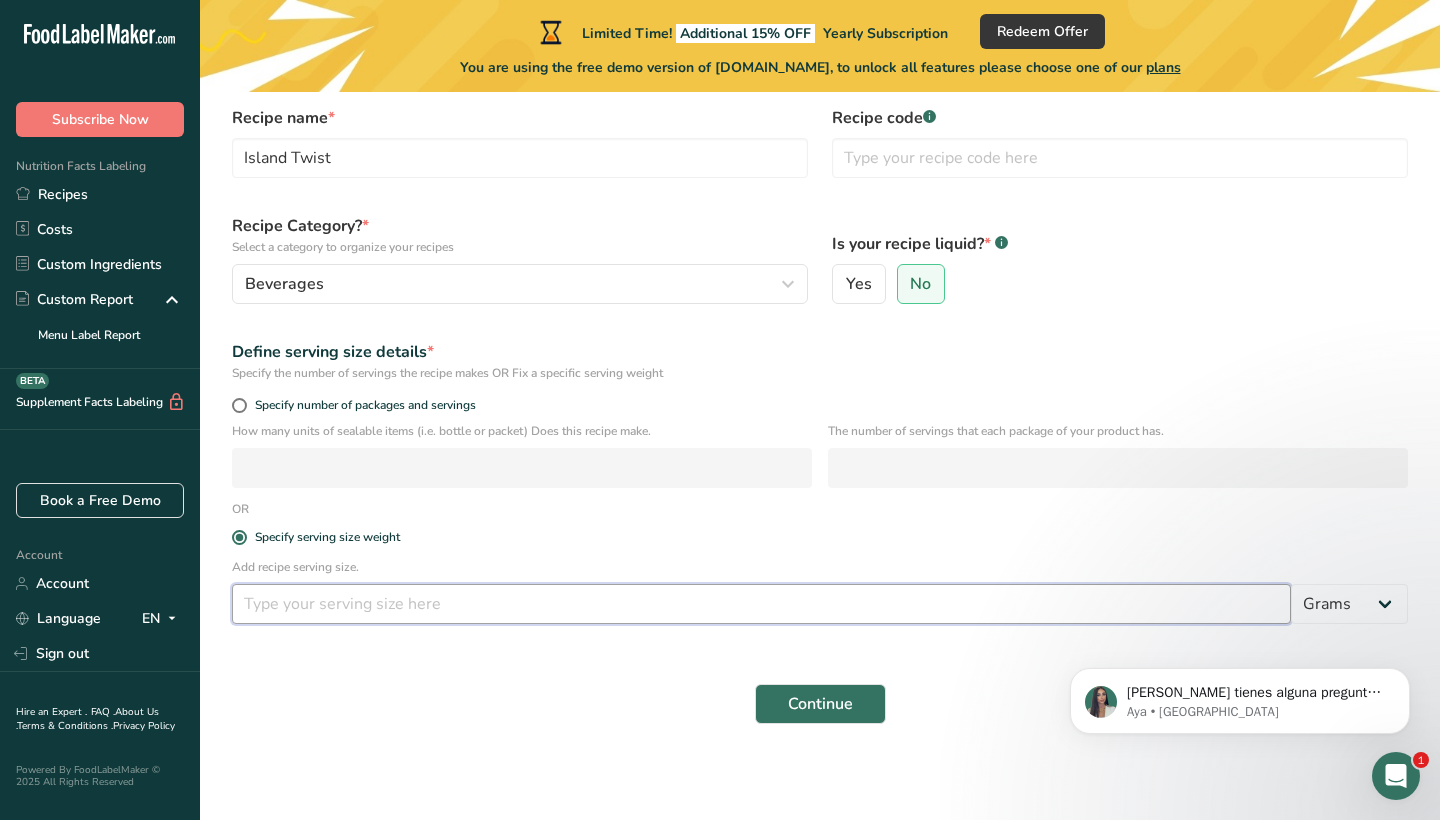 click at bounding box center (761, 604) 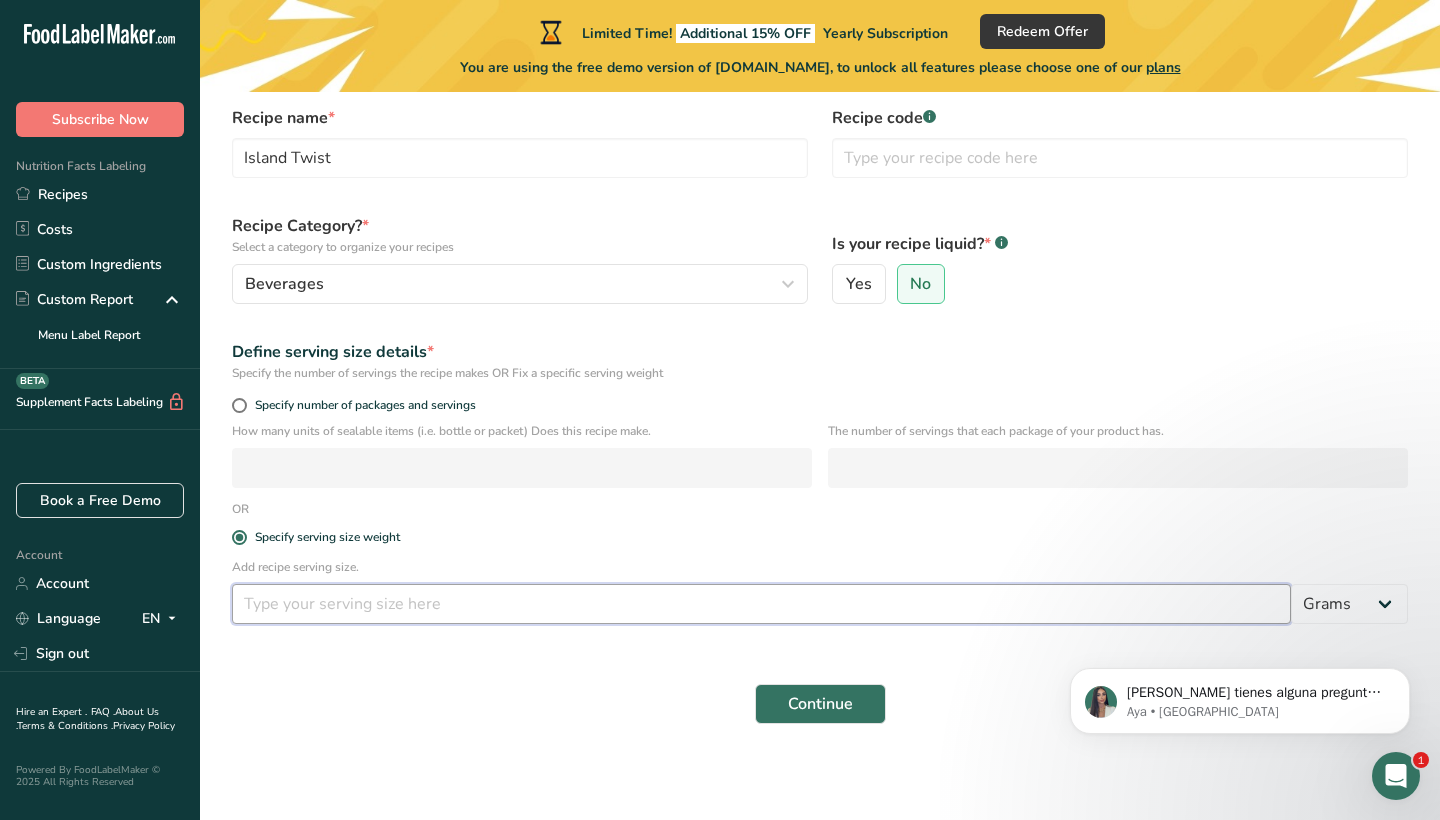type on "1" 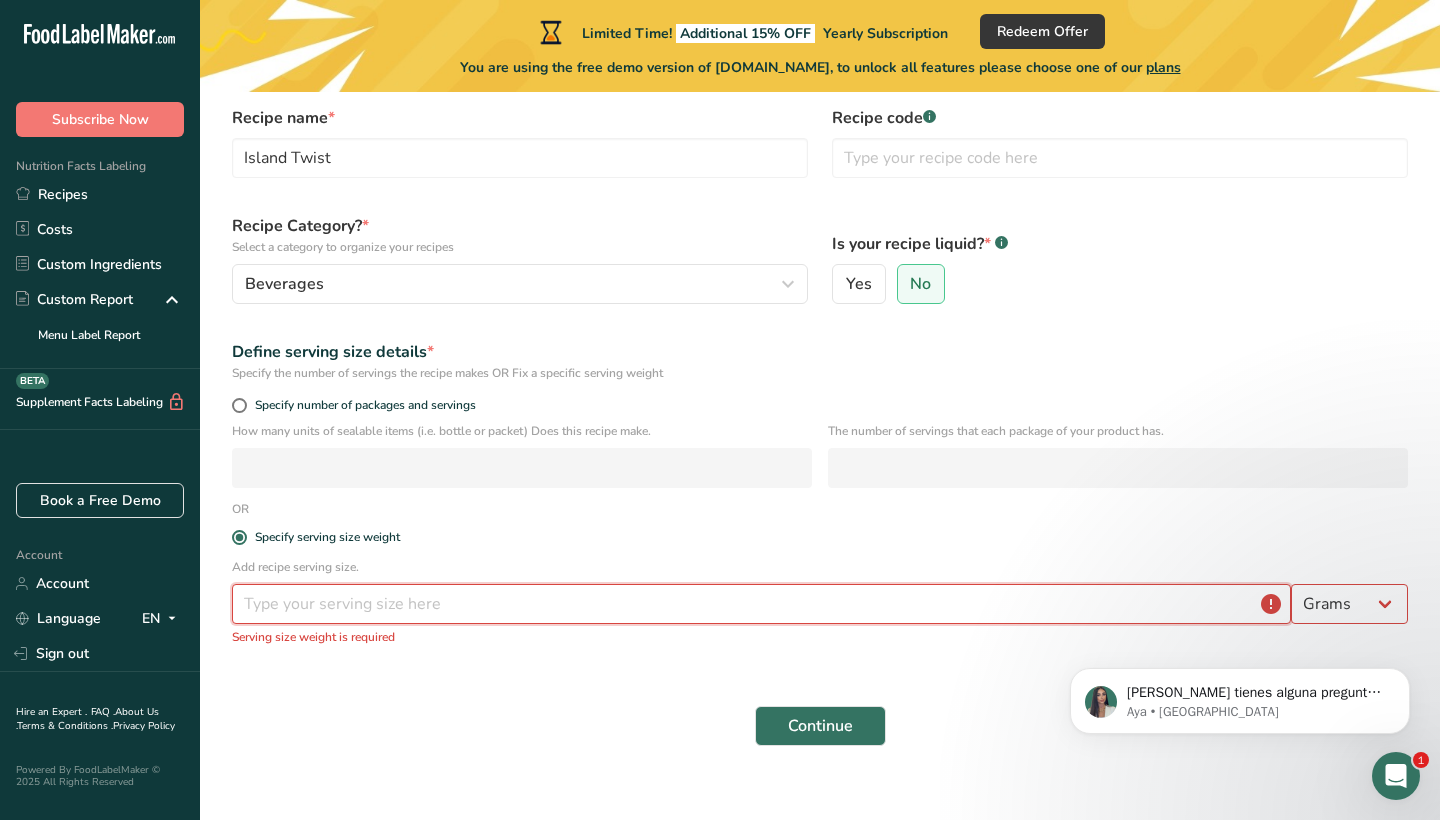type on "1" 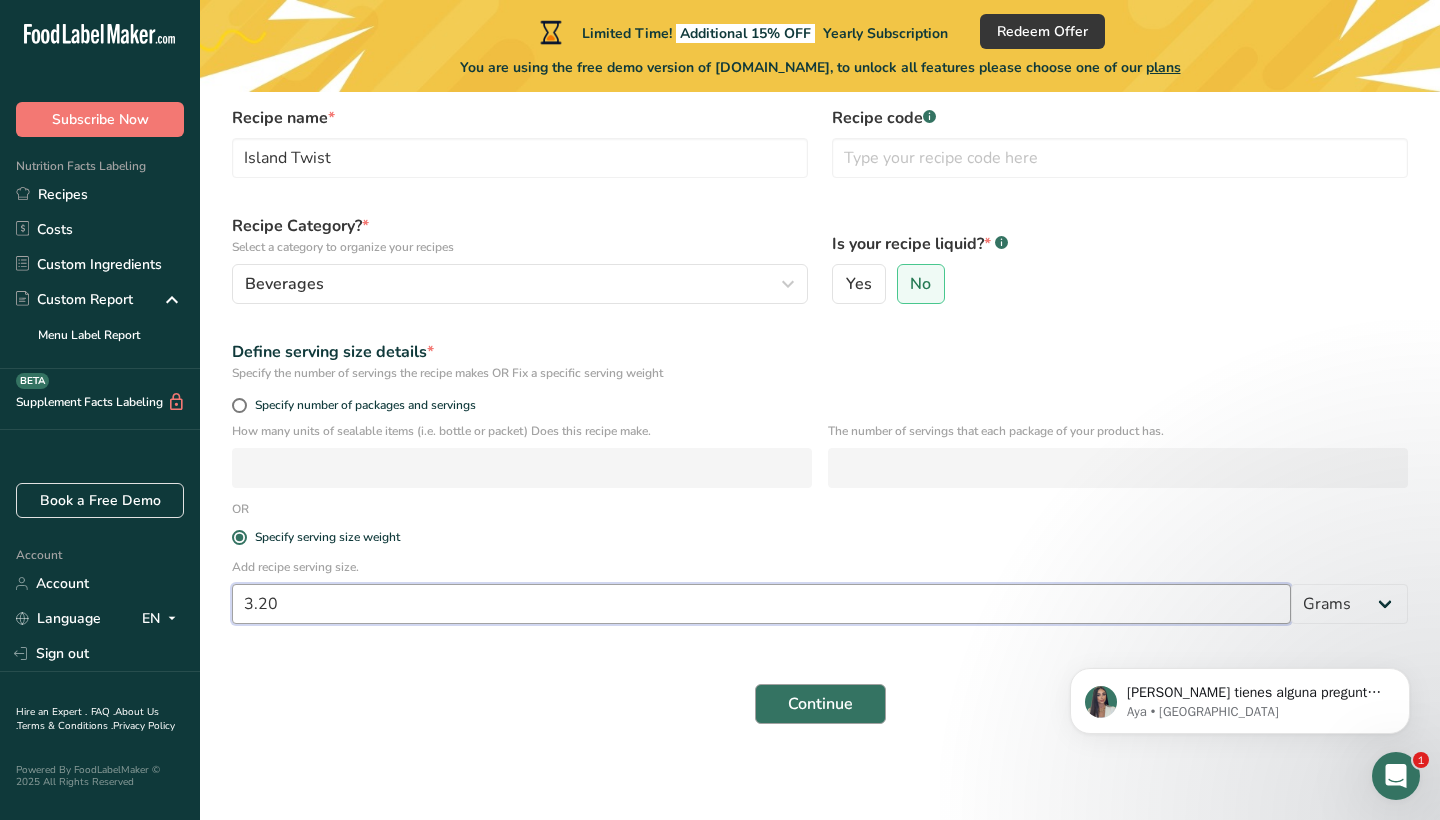 type on "3.20" 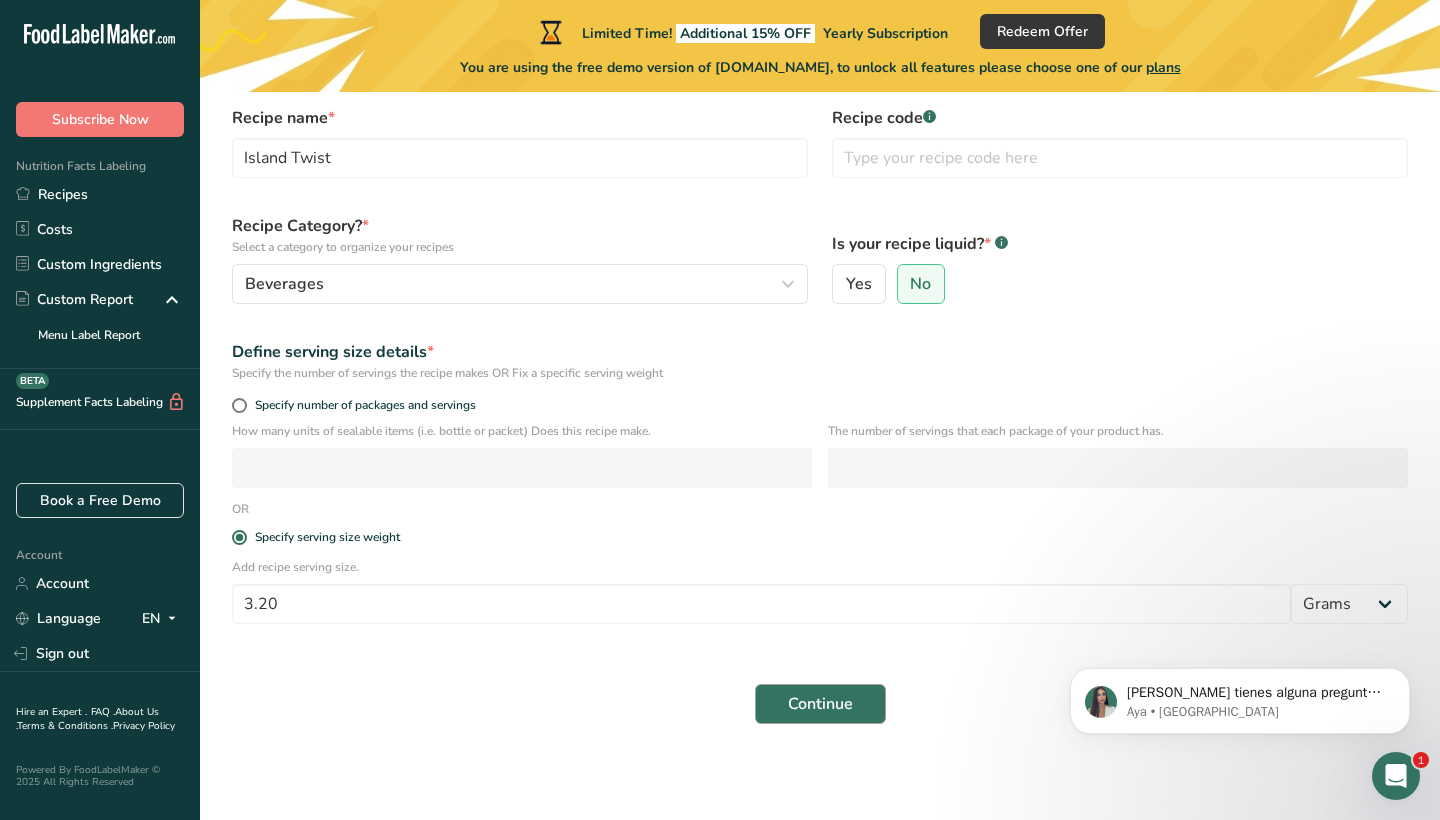 click on "Continue" at bounding box center [820, 704] 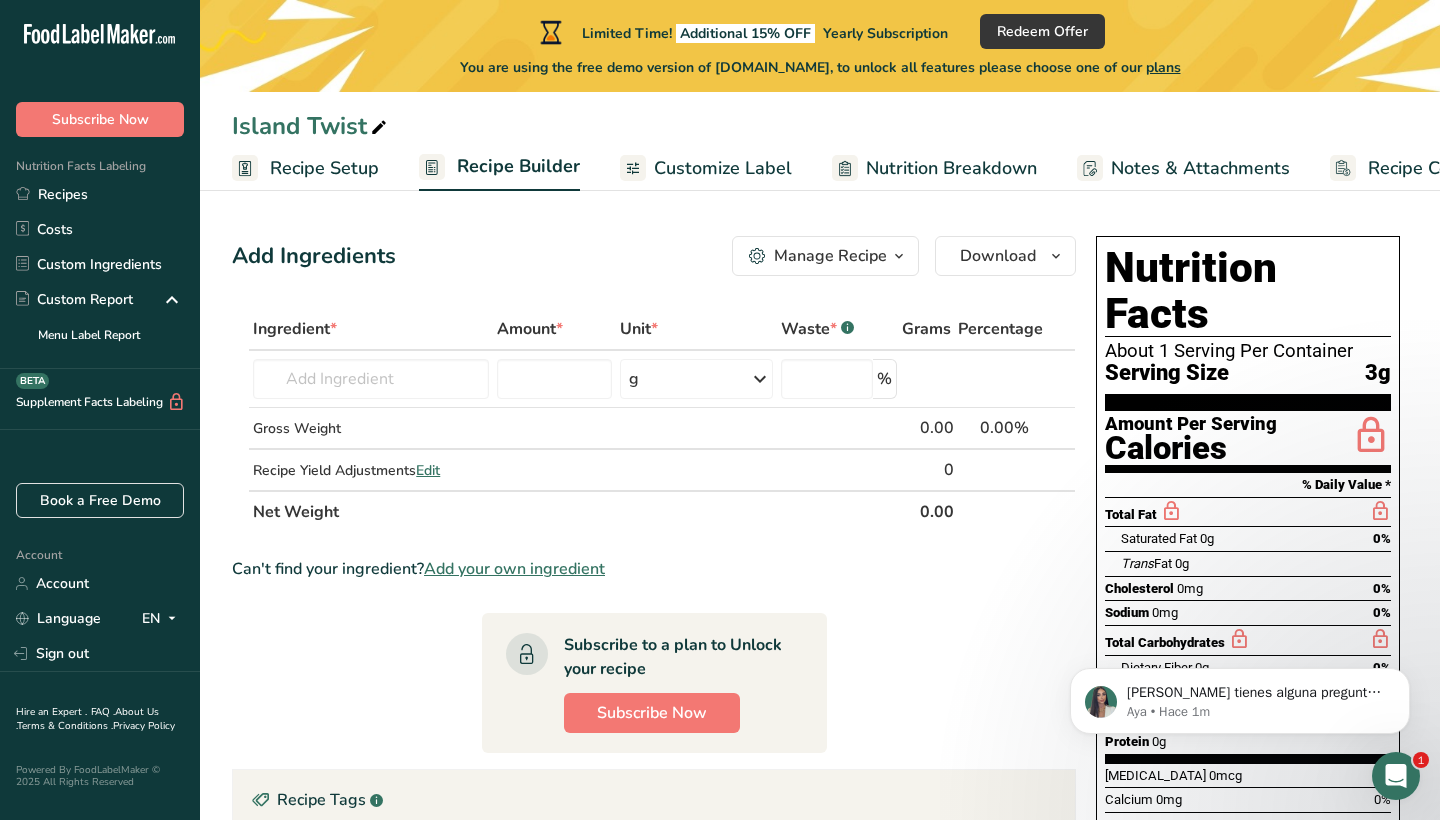 scroll, scrollTop: 0, scrollLeft: 0, axis: both 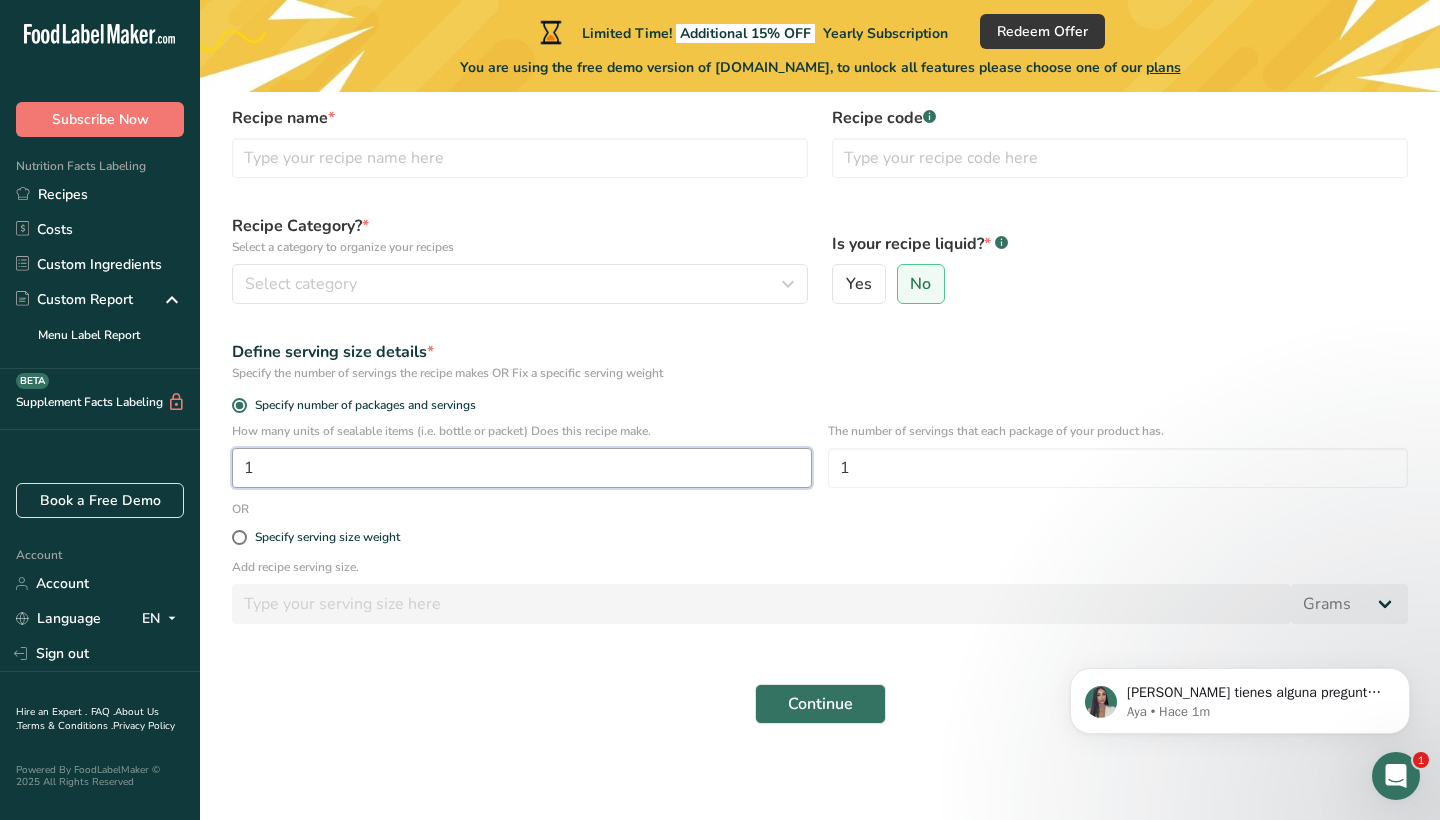 click on "1" at bounding box center [522, 468] 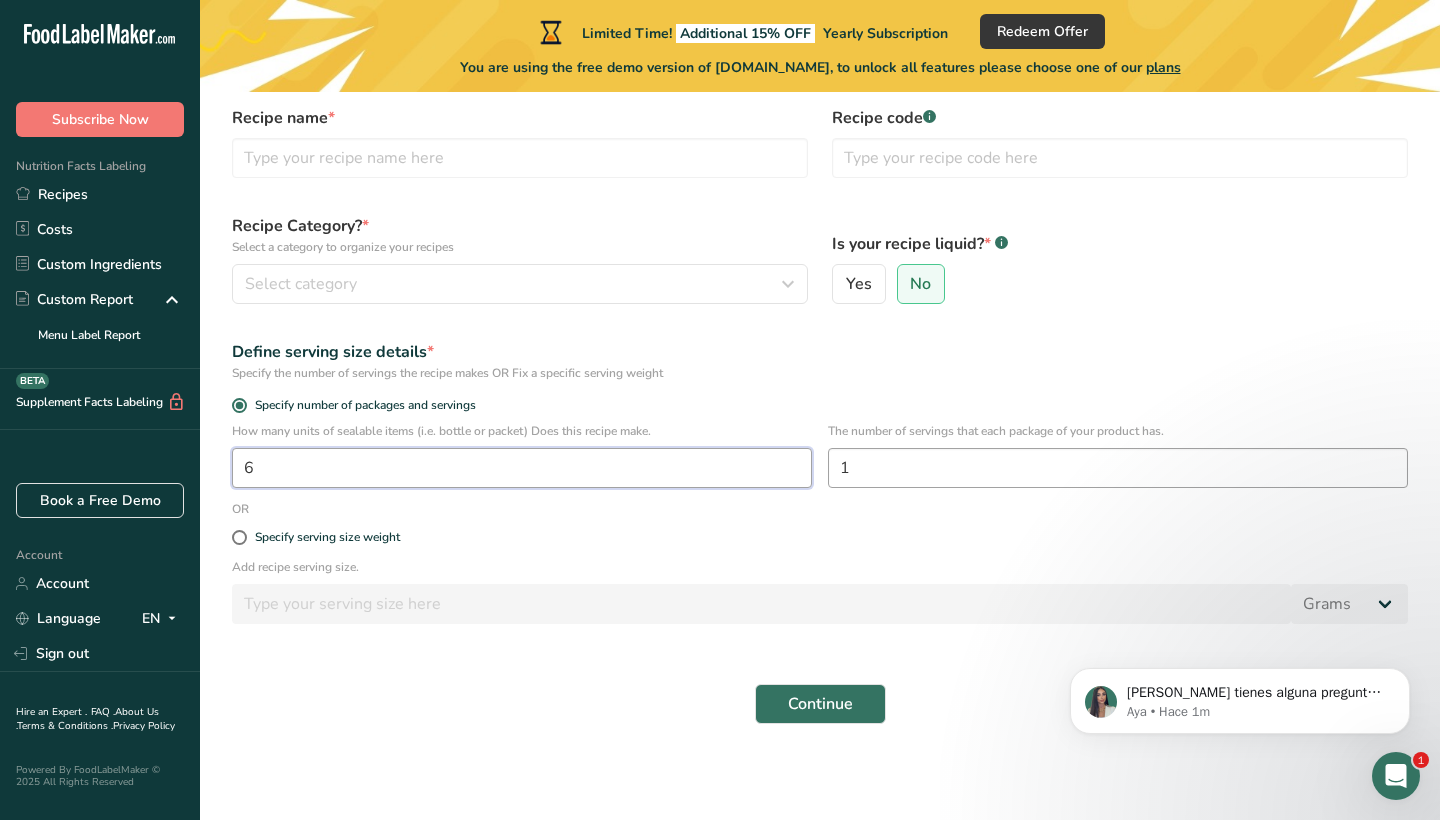 type on "6" 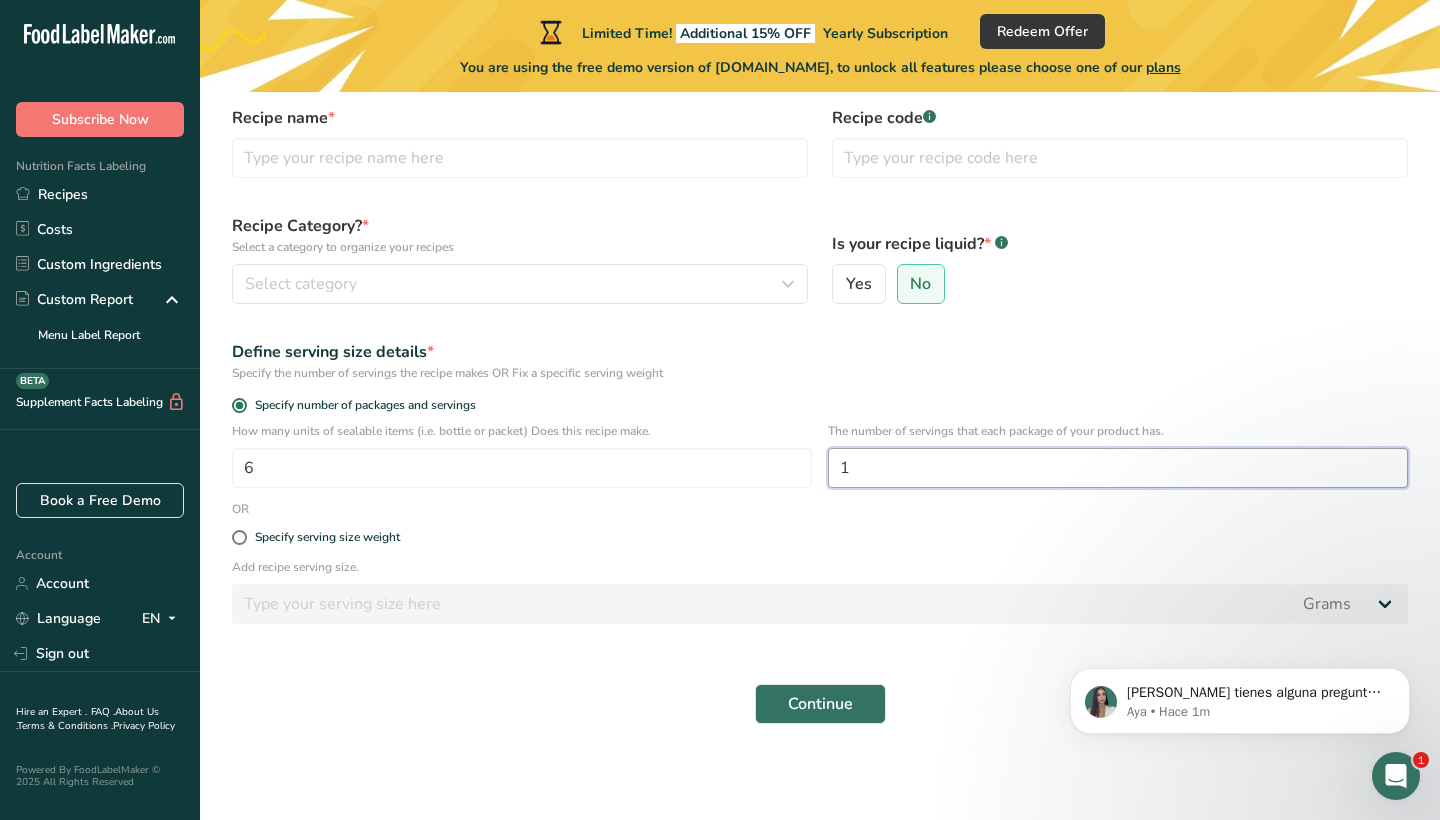 click on "1" at bounding box center (1118, 468) 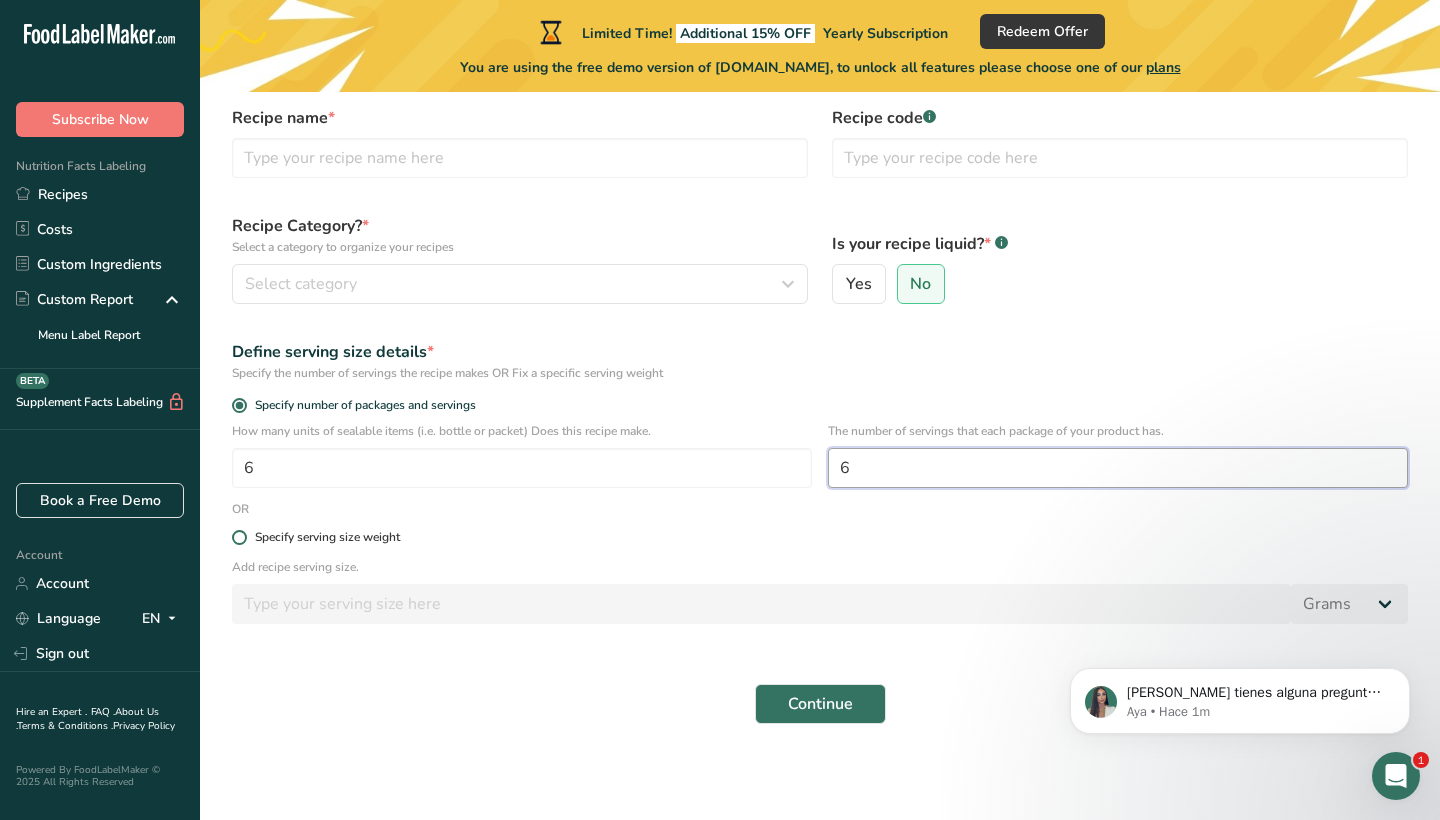 type on "6" 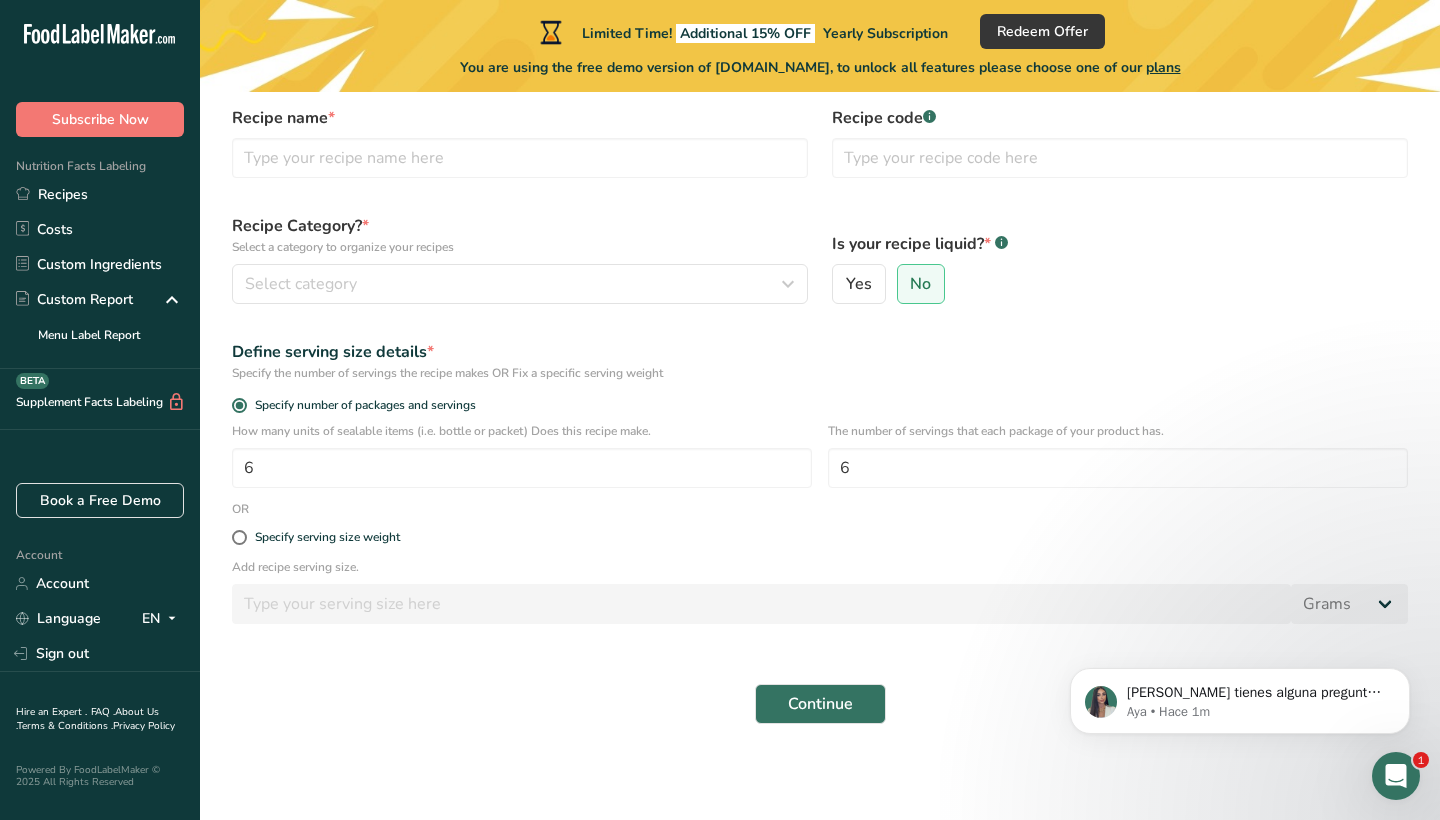 drag, startPoint x: 234, startPoint y: 531, endPoint x: 249, endPoint y: 546, distance: 21.213203 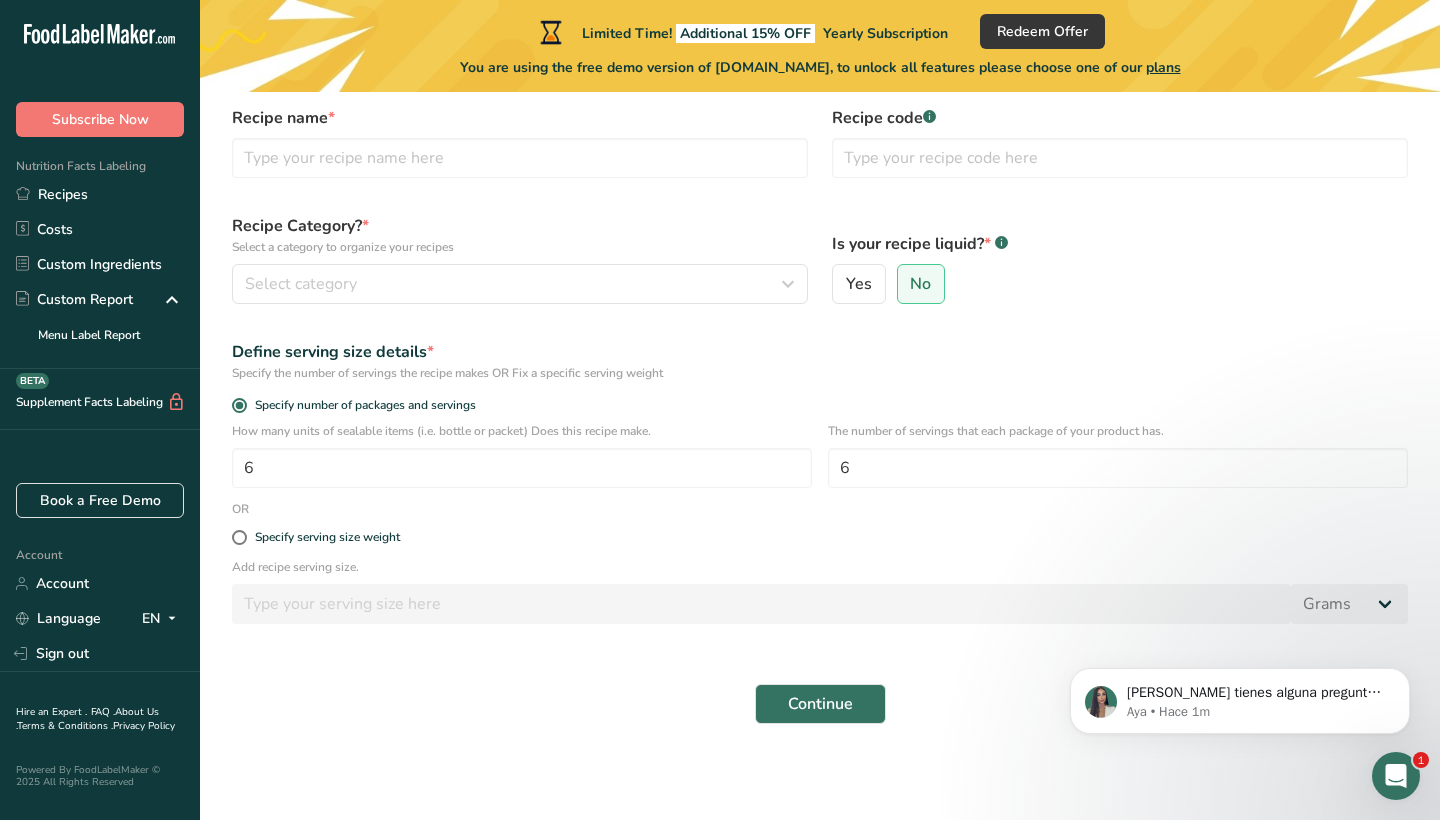 click at bounding box center [239, 537] 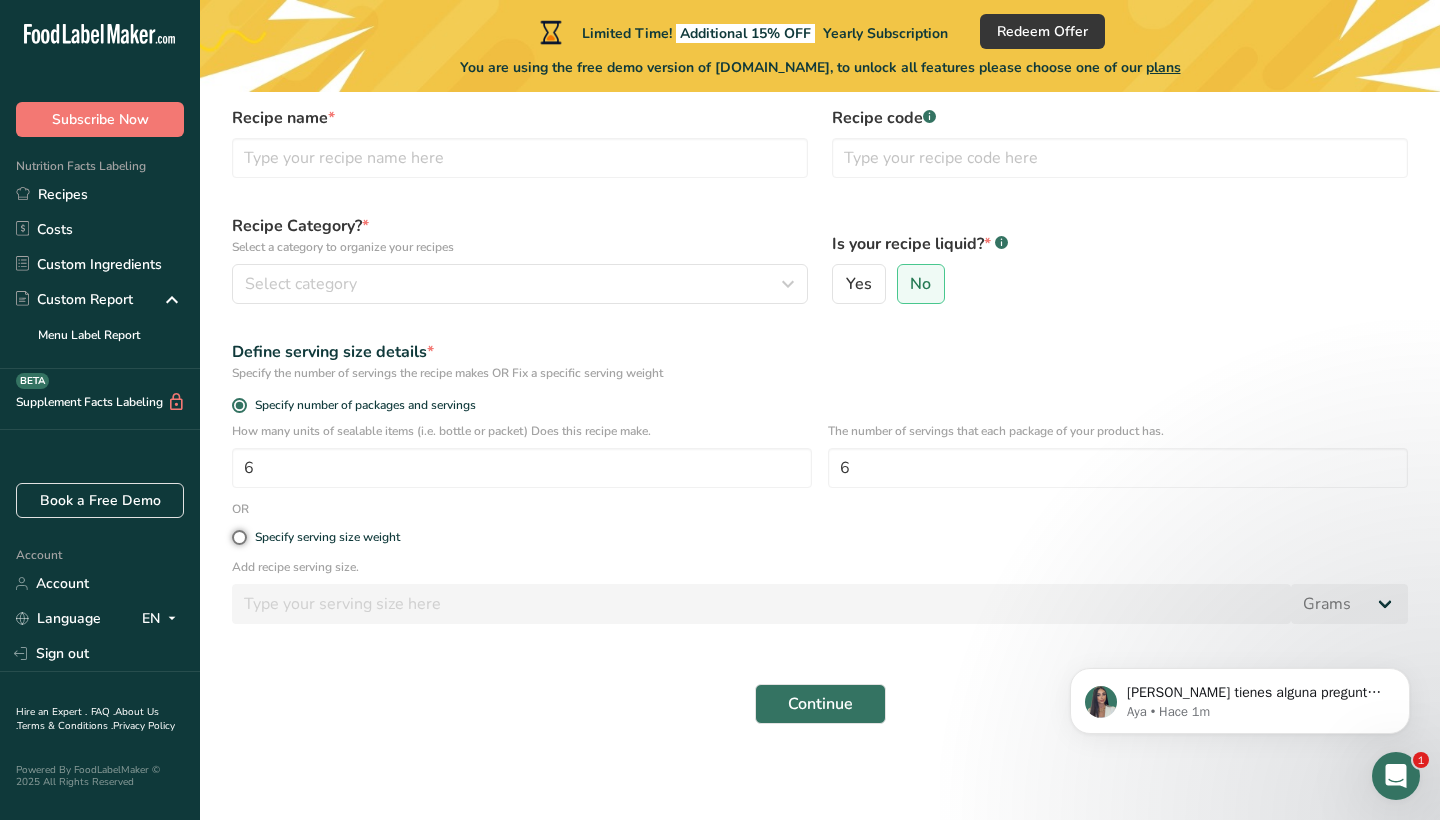 click on "Specify serving size weight" at bounding box center [238, 537] 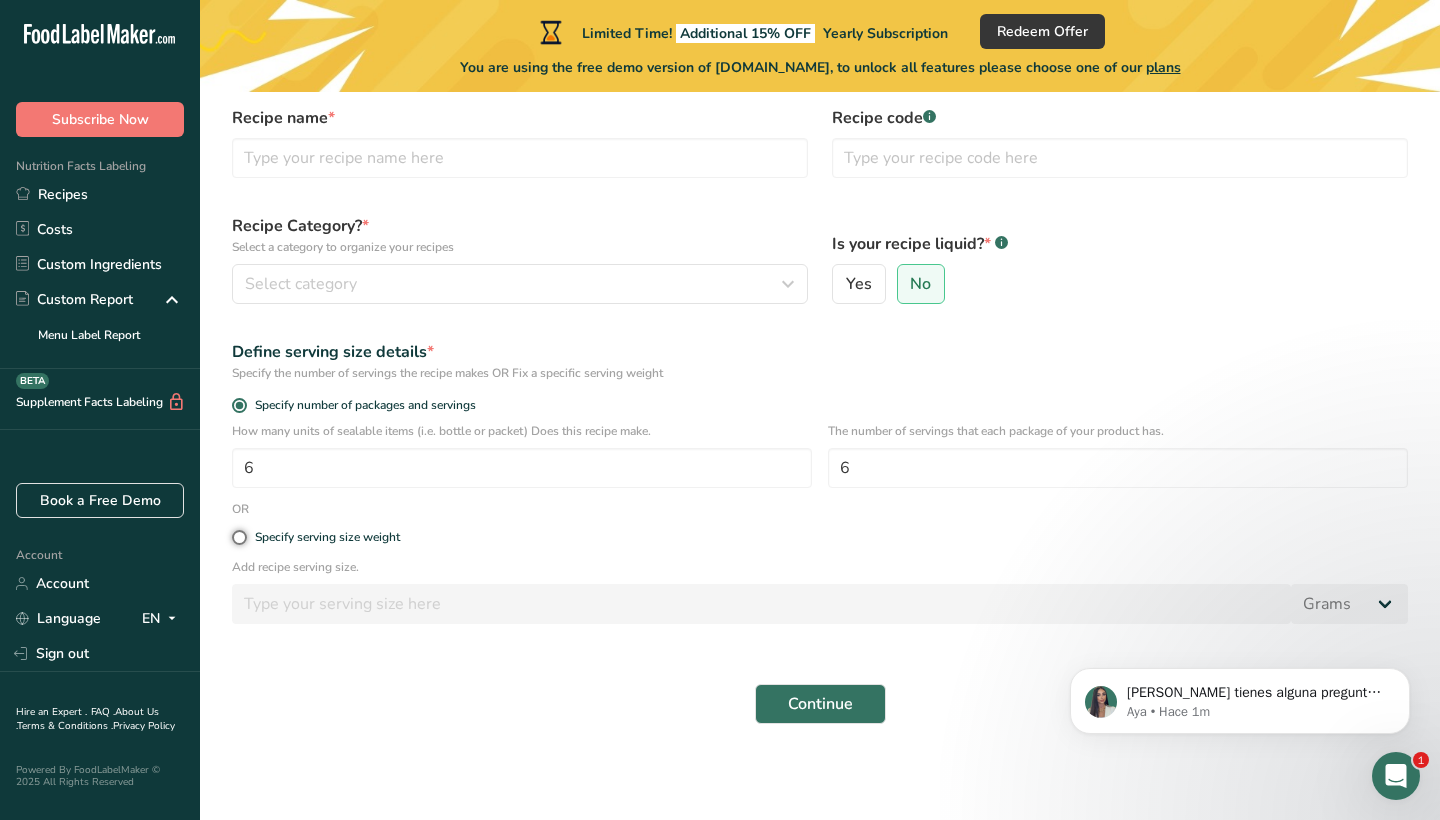 radio on "true" 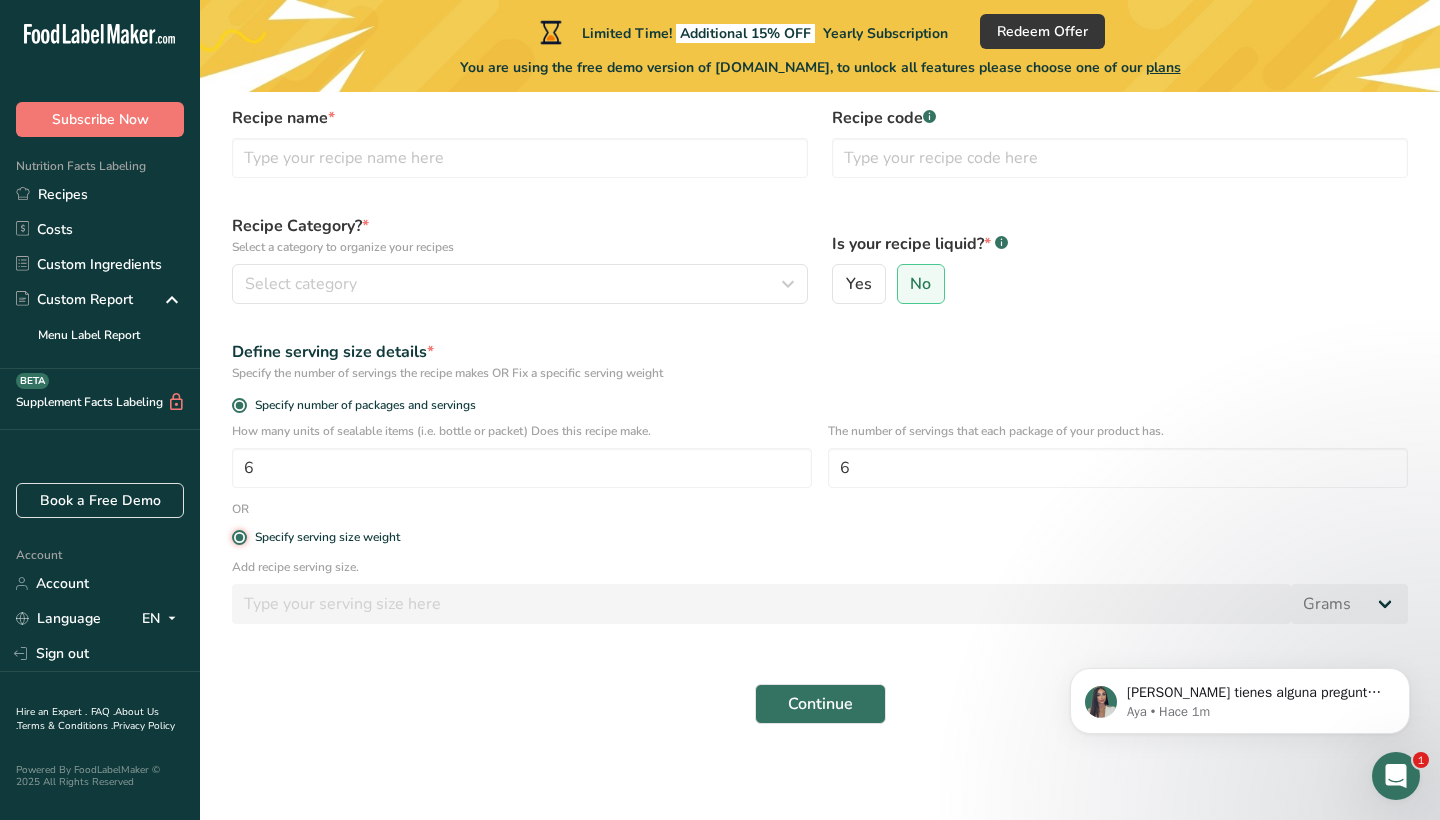 radio on "false" 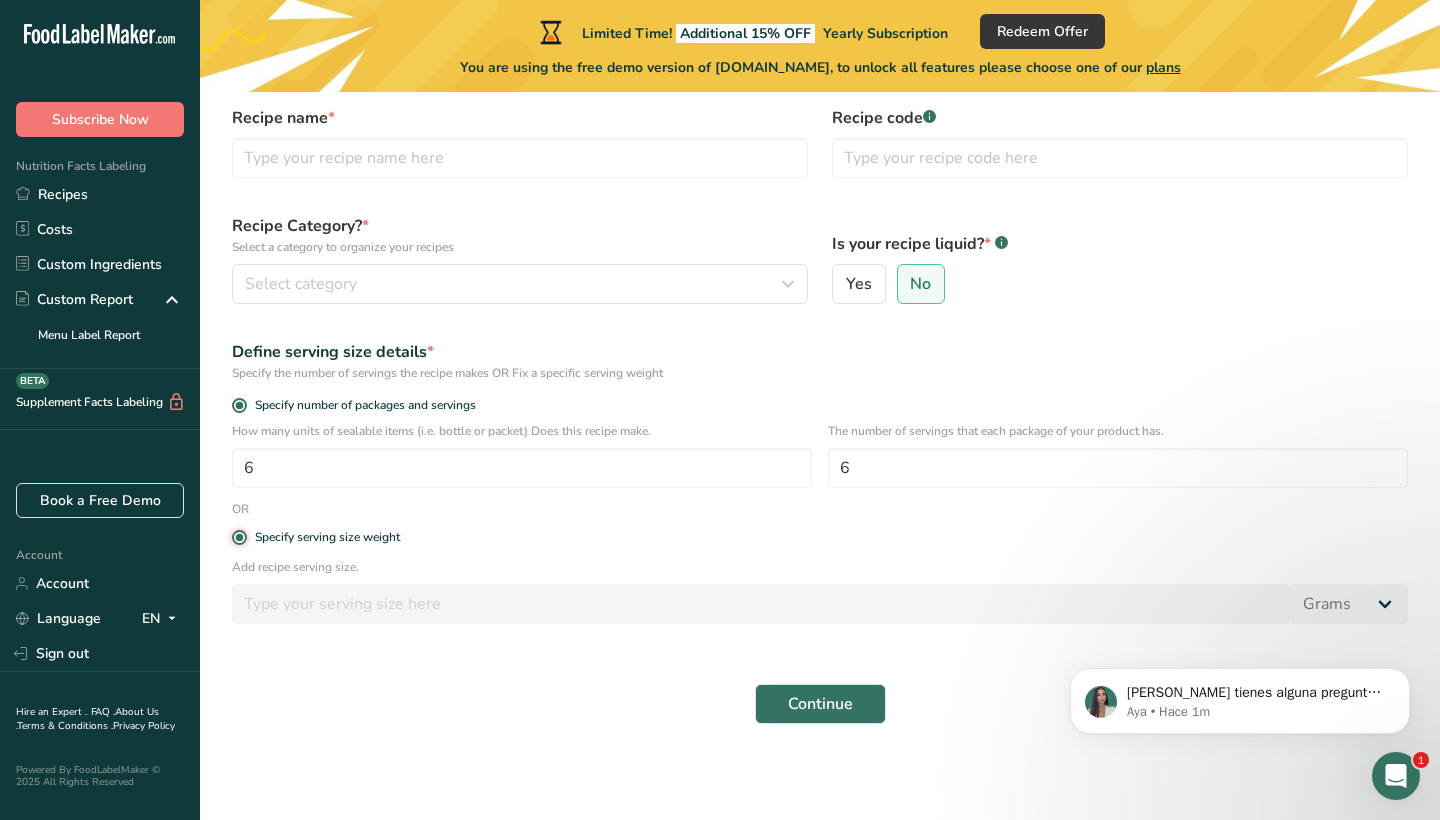 type 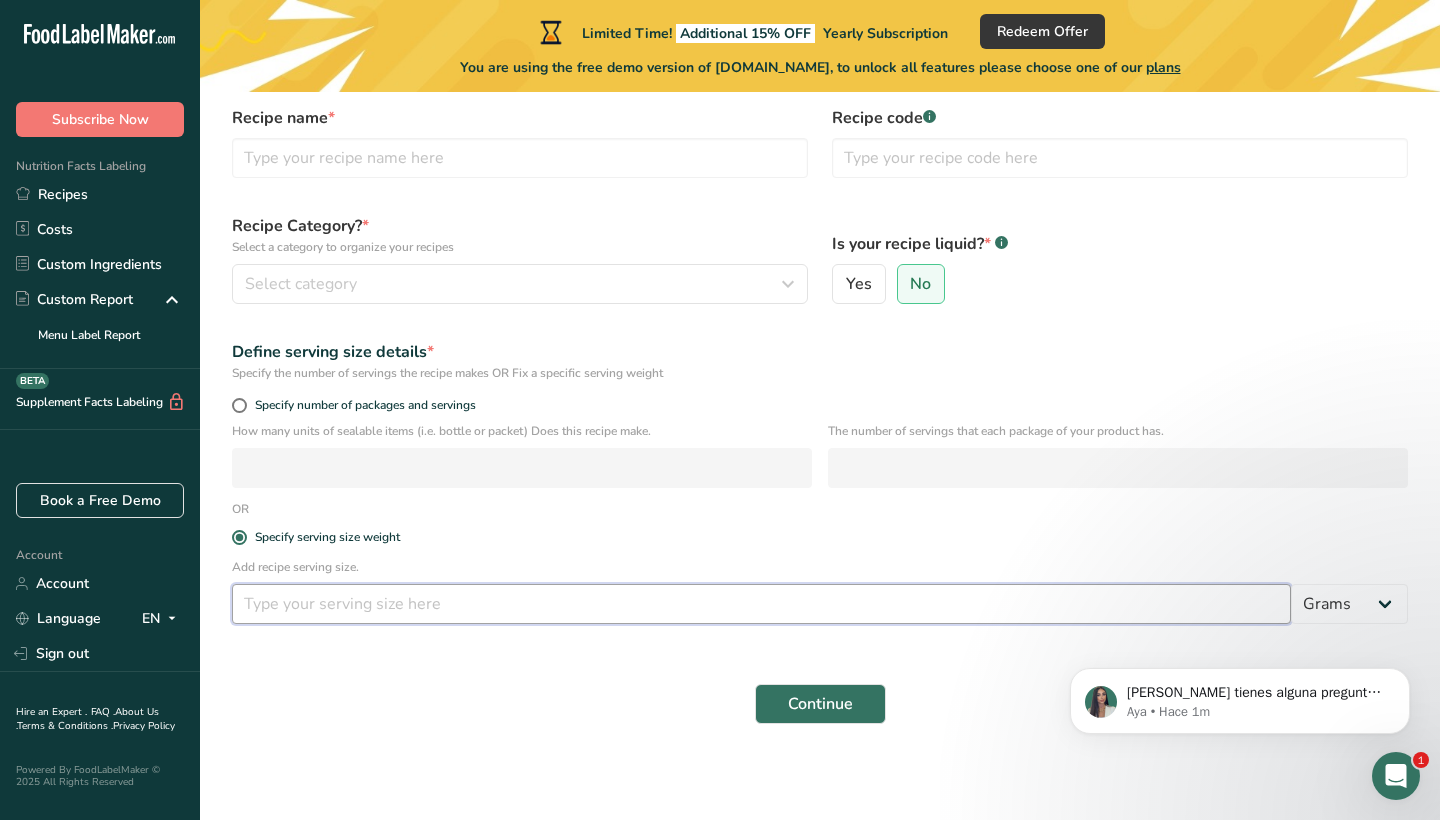 click at bounding box center [761, 604] 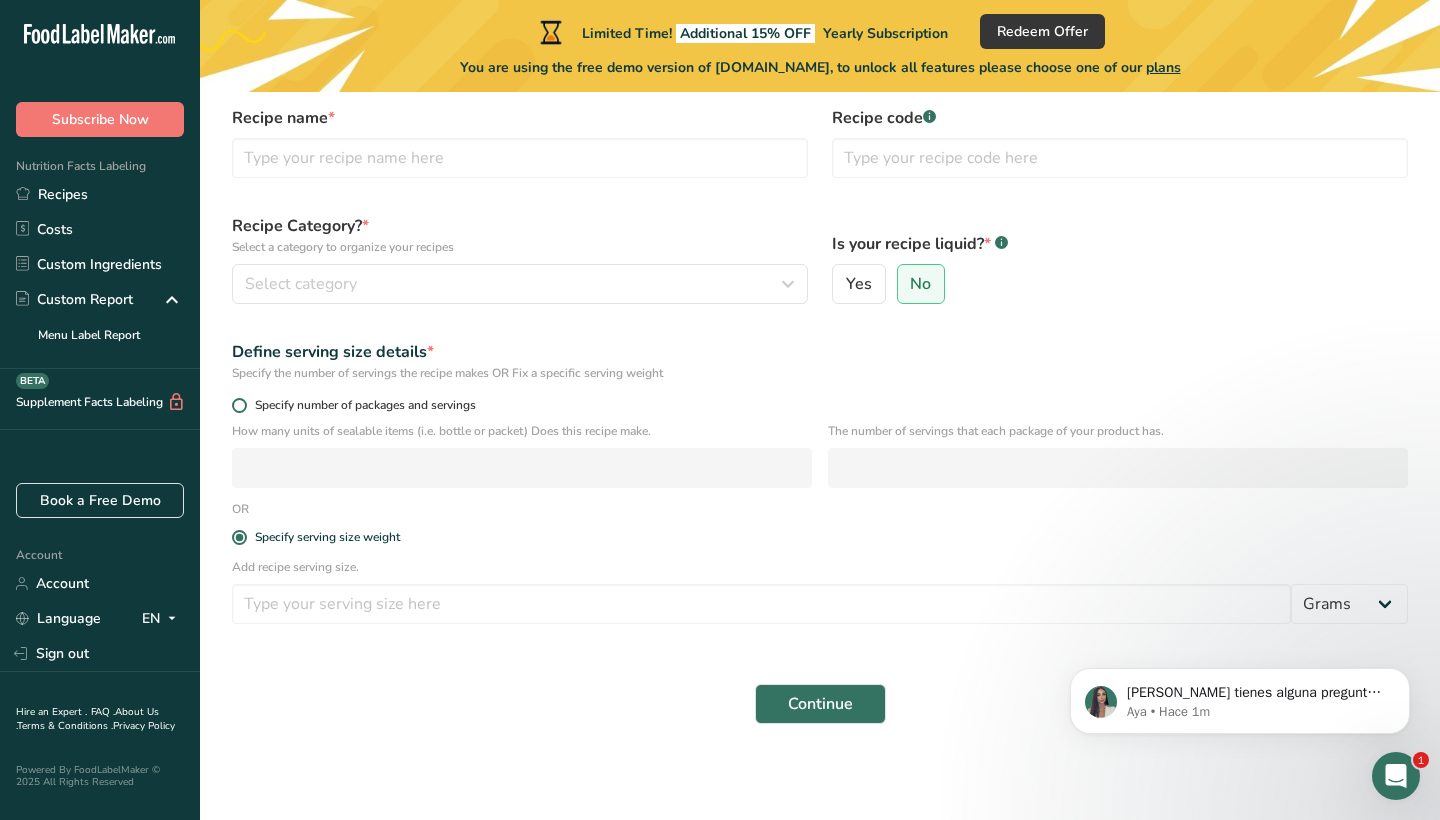 click at bounding box center [239, 405] 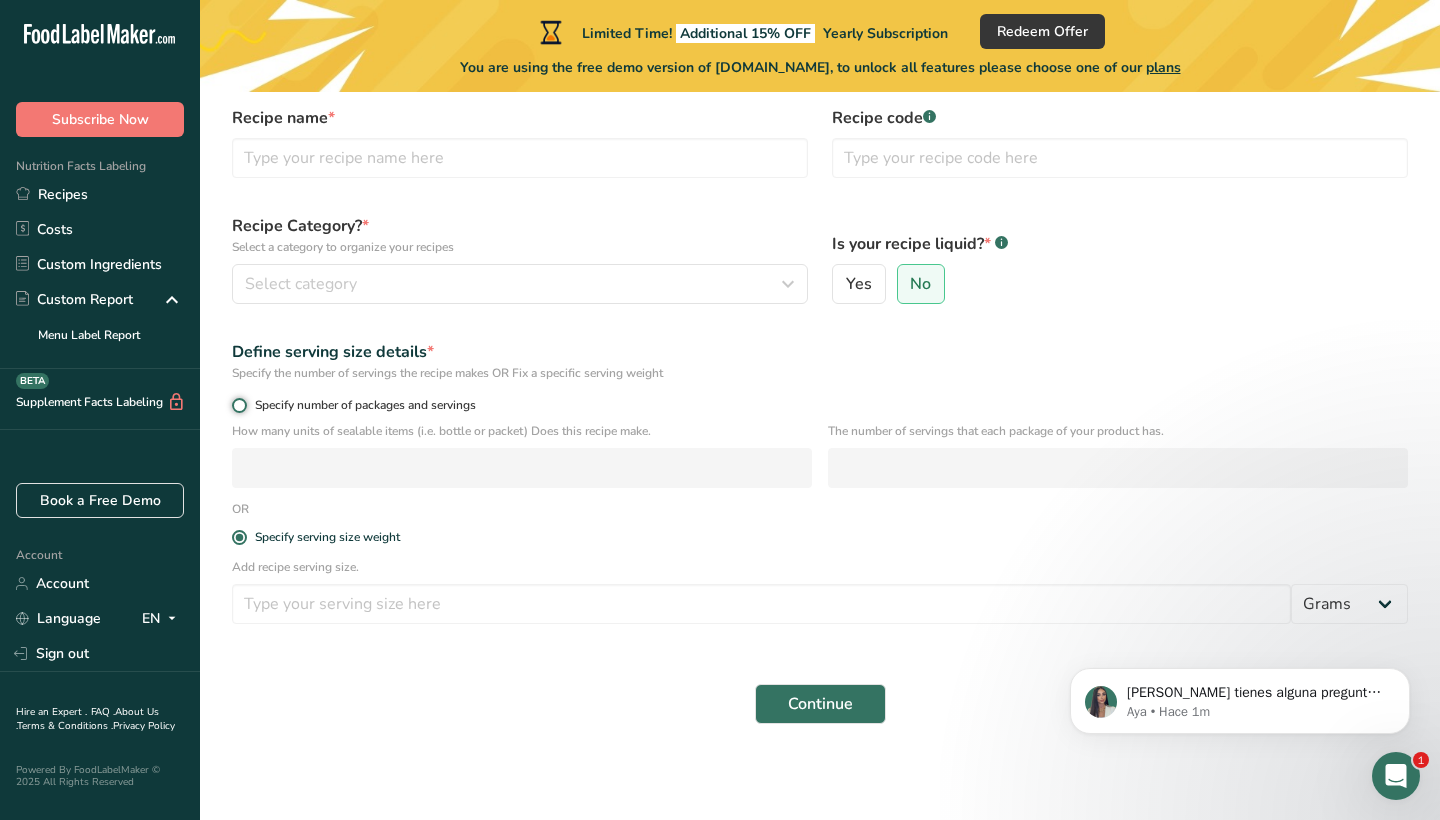 click on "Specify number of packages and servings" at bounding box center (238, 405) 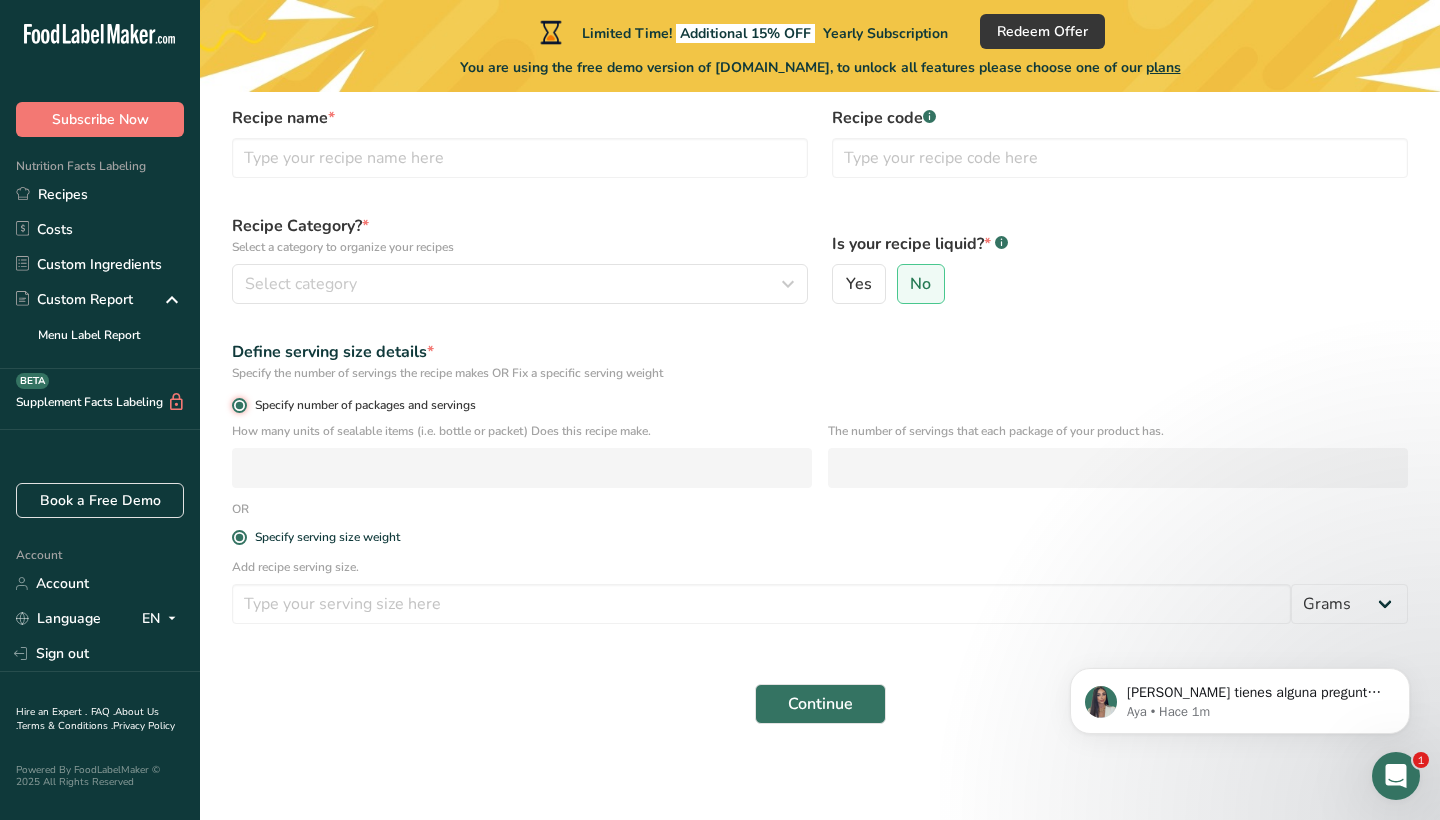 radio on "false" 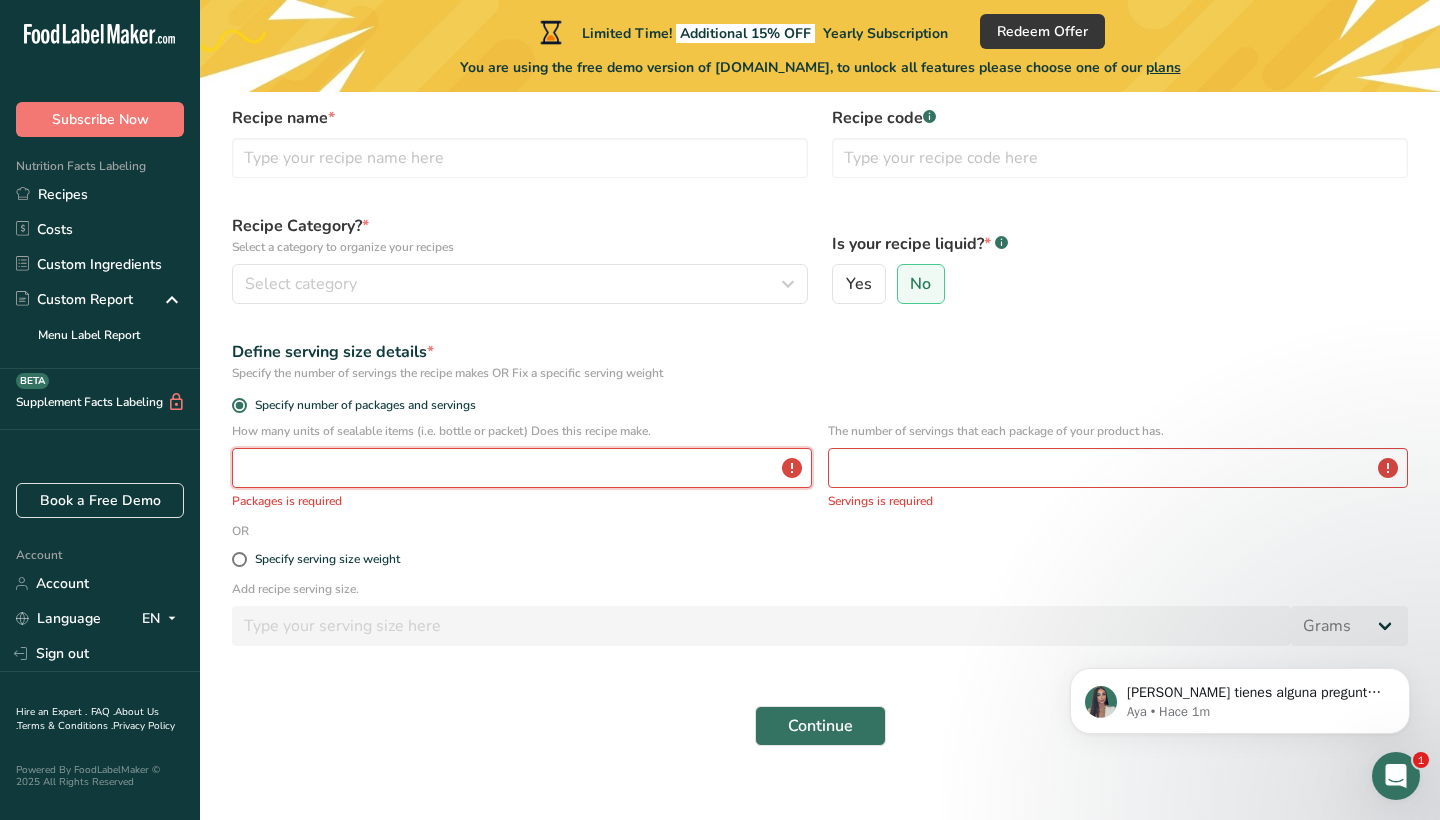 click at bounding box center (522, 468) 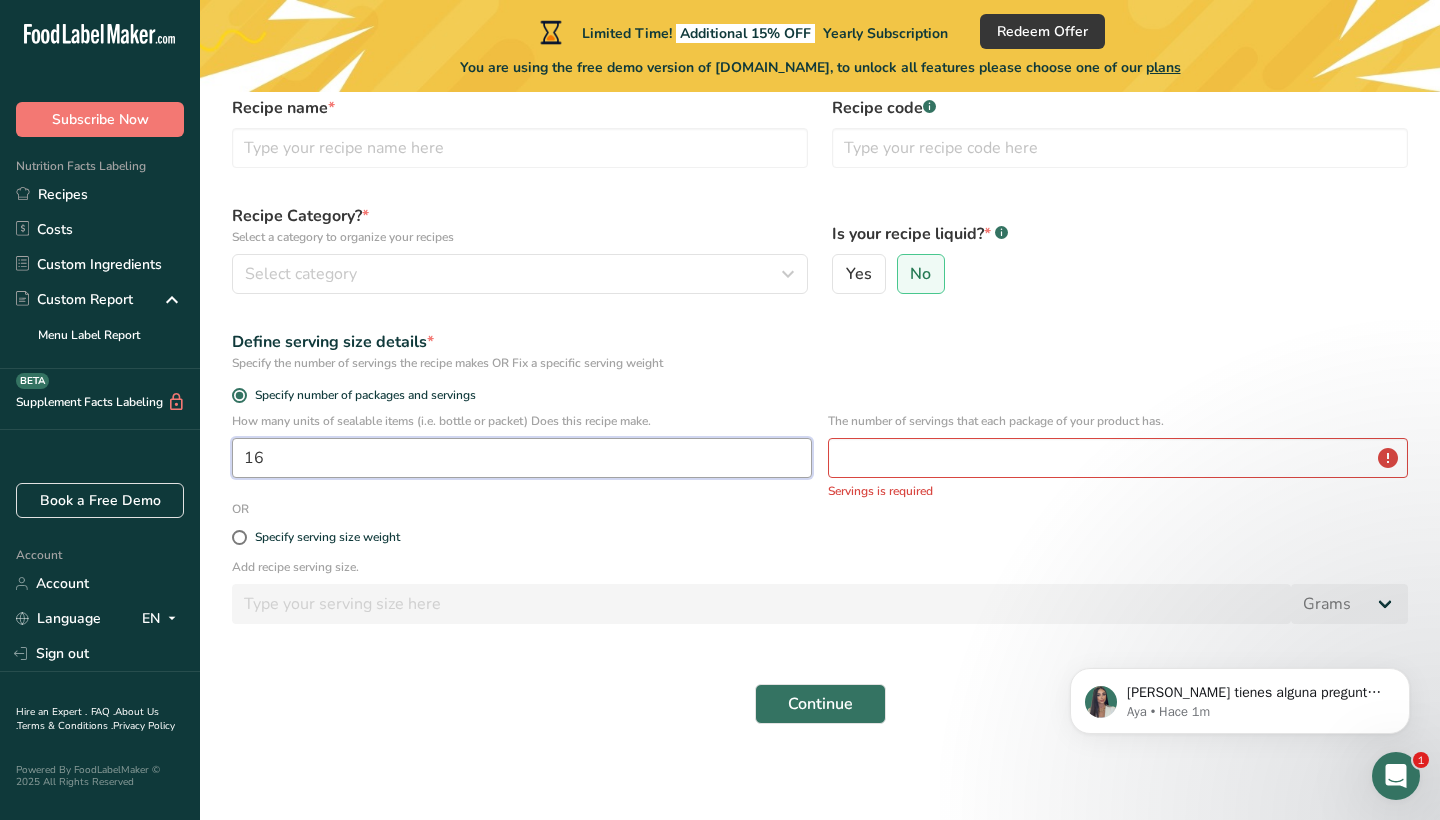 type on "16" 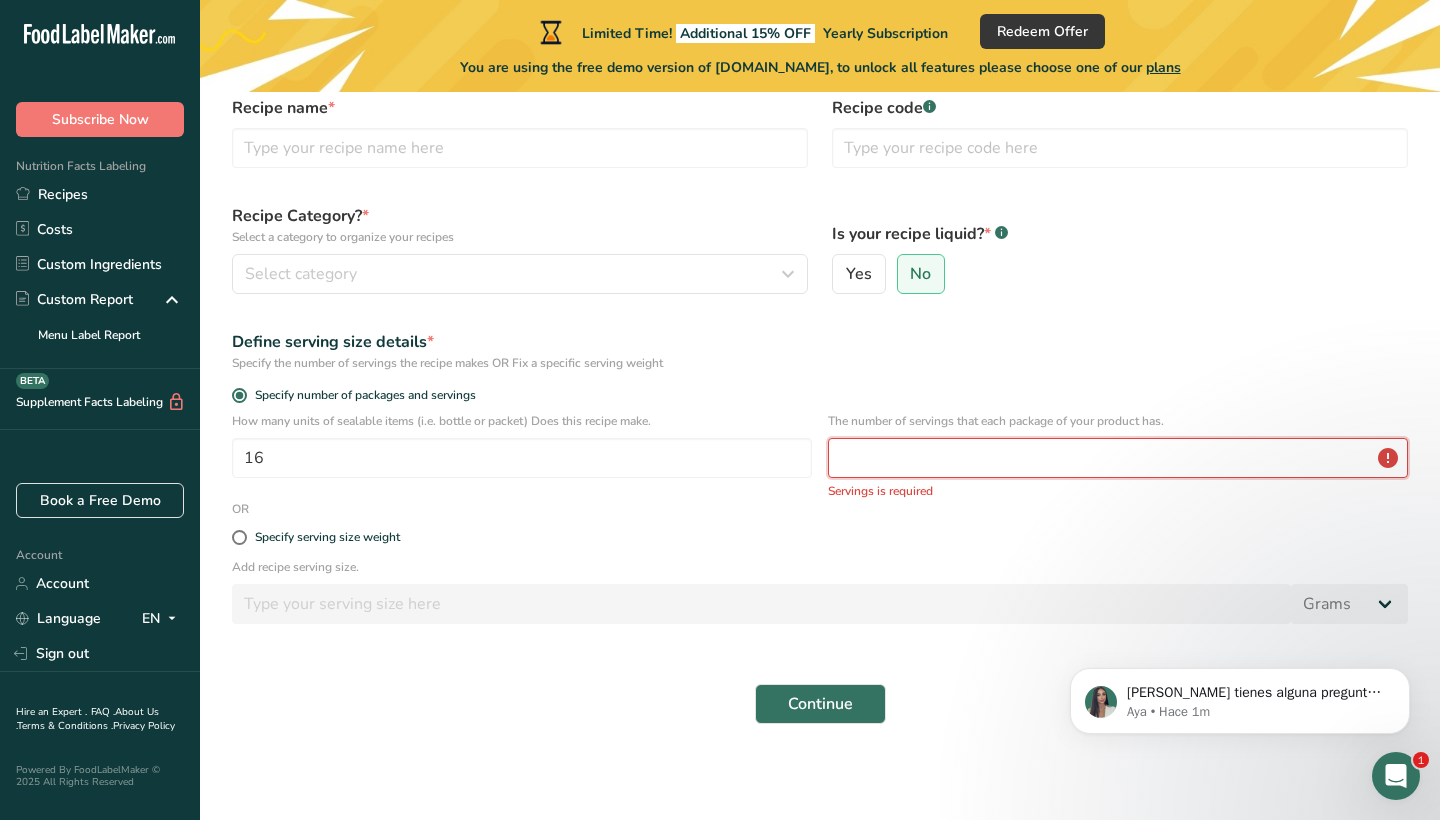 click at bounding box center [1118, 458] 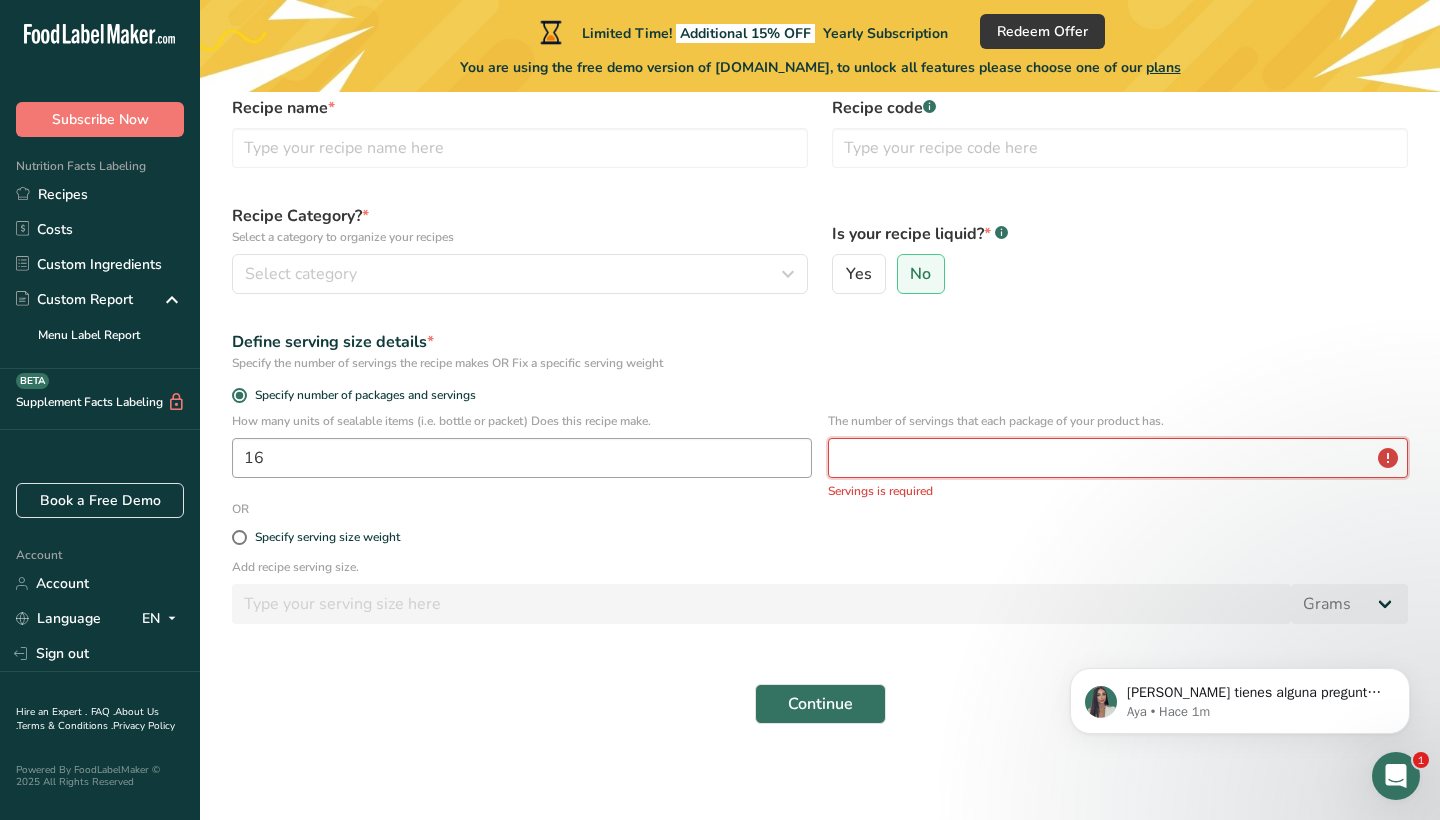 type on "0.001" 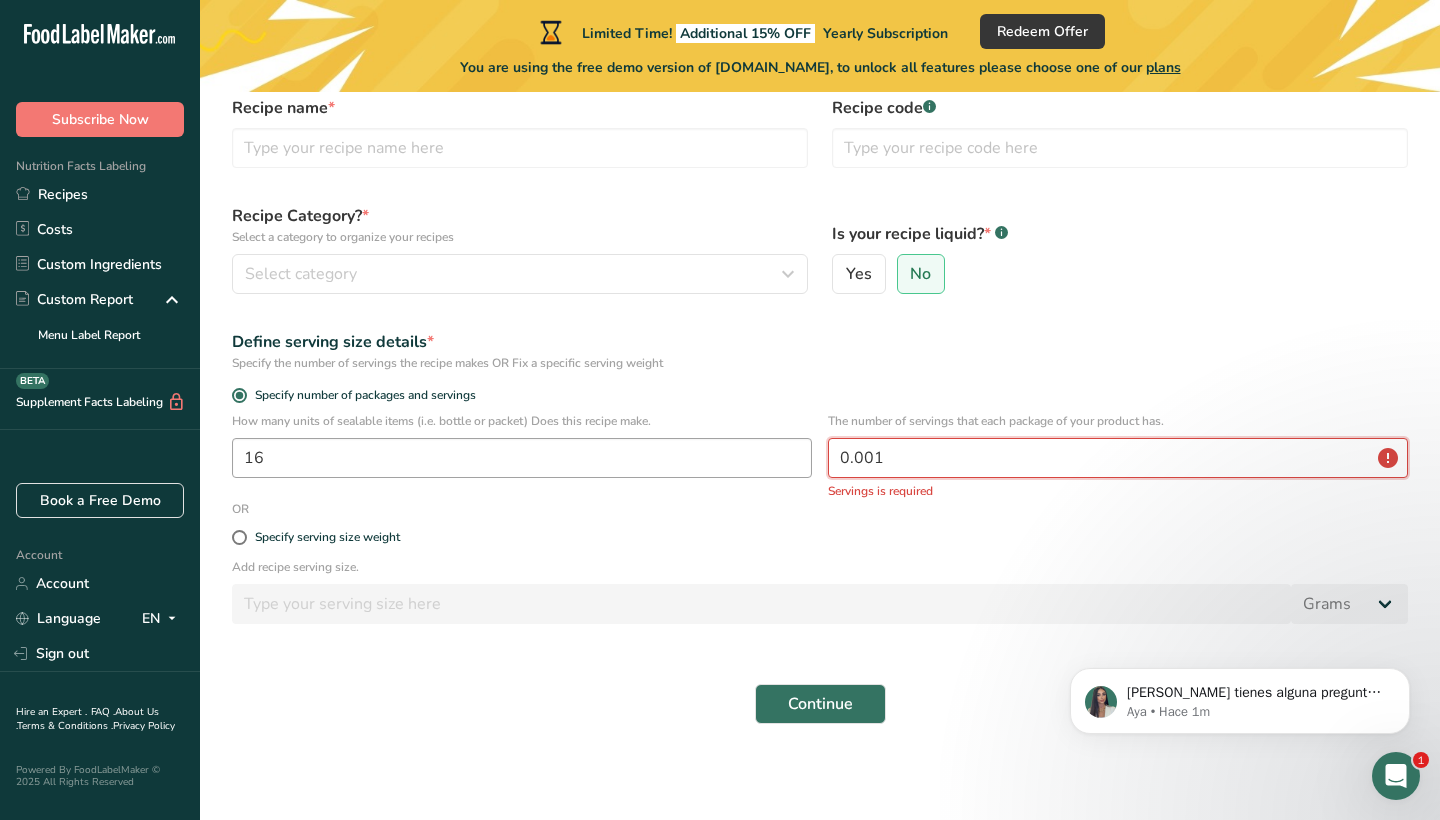 scroll, scrollTop: 100, scrollLeft: 0, axis: vertical 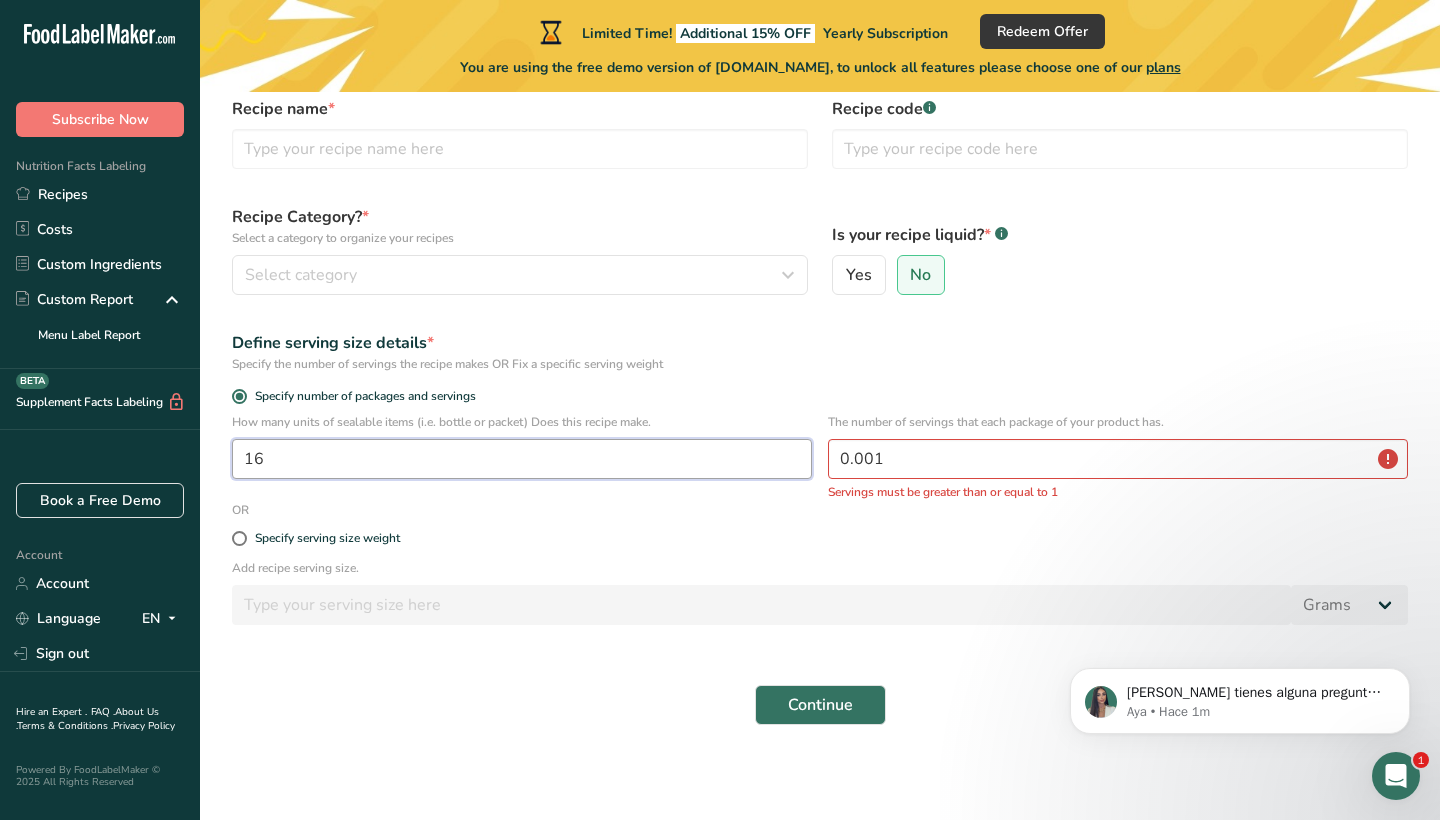 drag, startPoint x: 513, startPoint y: 465, endPoint x: 17, endPoint y: 456, distance: 496.08163 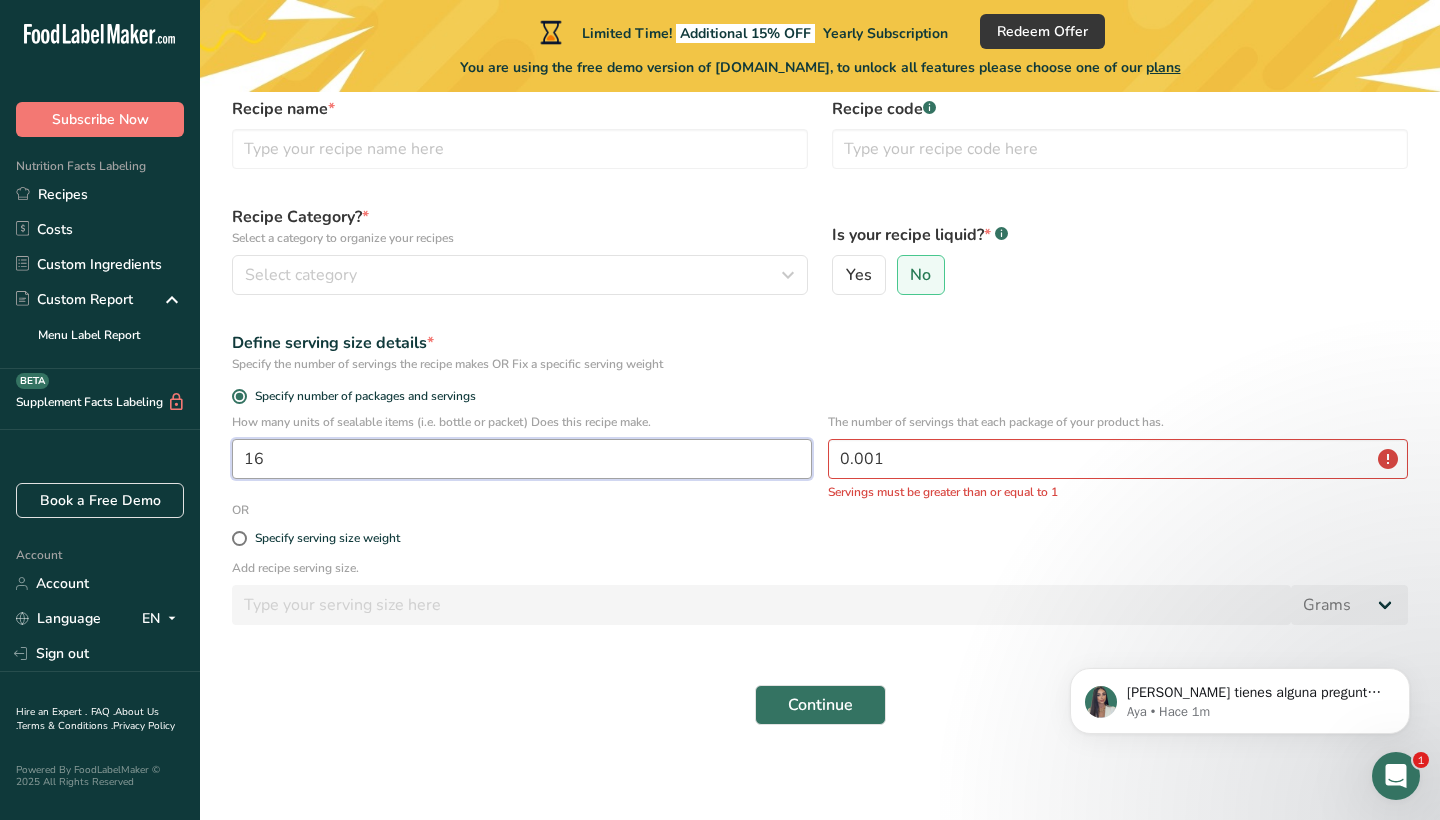 click on ".a-20{fill:#fff;}
Subscribe Now
Nutrition Facts Labeling
Recipes
Costs
Custom Ingredients
Custom Report
Menu Label Report
Supplement Facts Labeling
BETA
Book a Free Demo
Account
Account
Language
EN
English
Spanish
Sign out
Hire an Expert .
FAQ .
About Us .
Terms & Conditions .
Privacy Policy
Powered By FoodLabelMaker ©   2025 All Rights Reserved
Limited Time!" at bounding box center (720, 360) 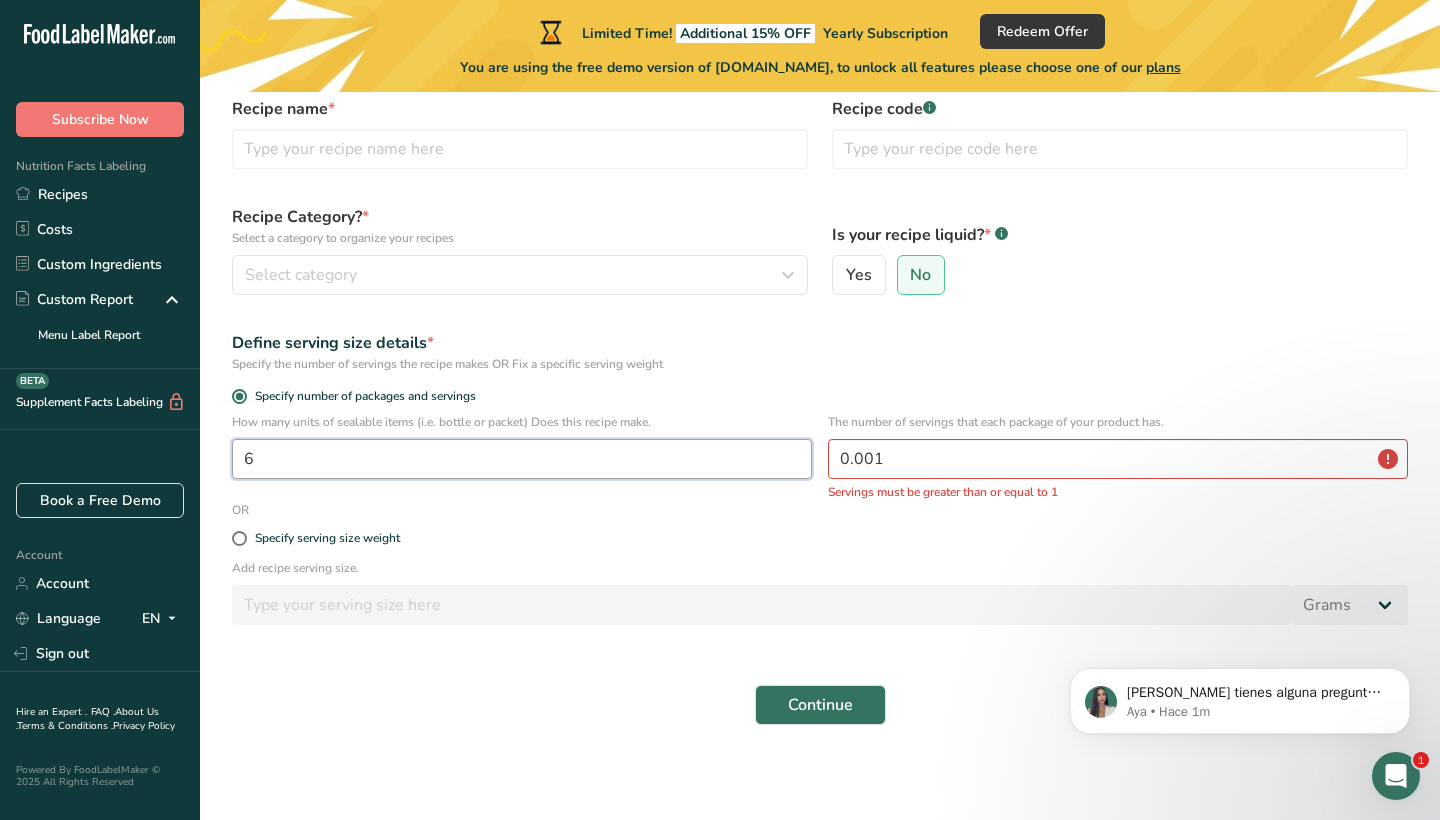 type on "6" 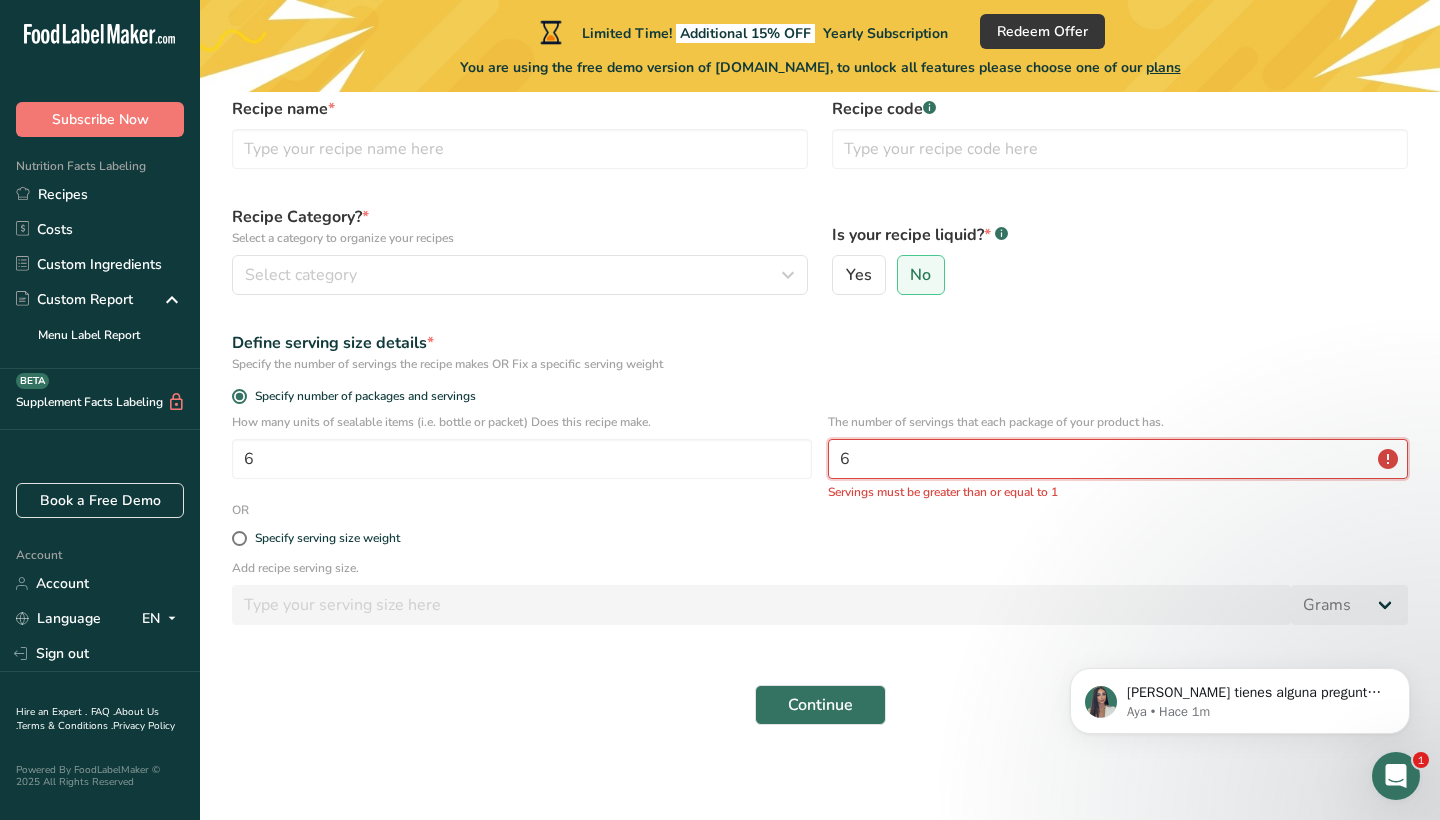 scroll, scrollTop: 91, scrollLeft: 0, axis: vertical 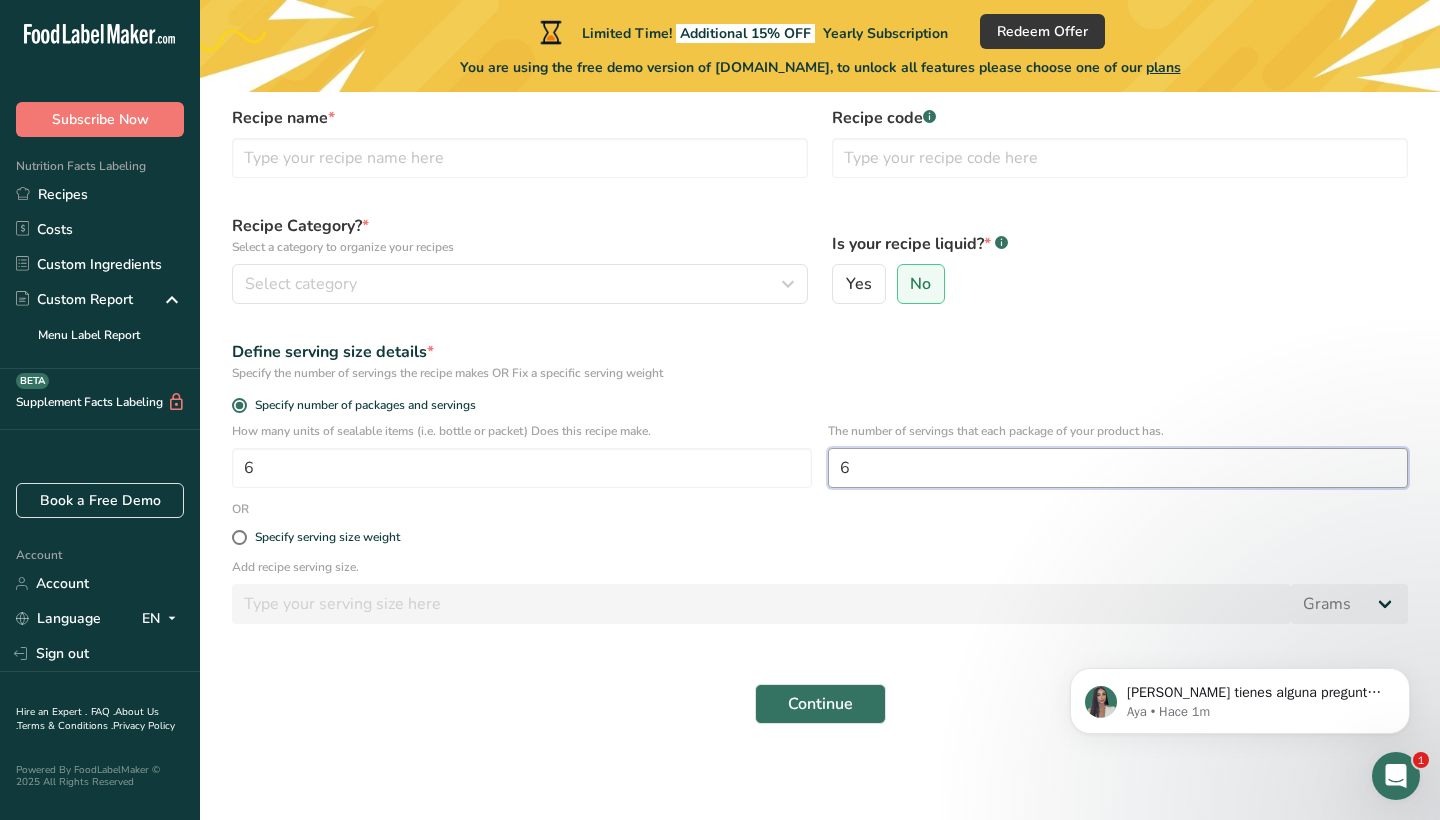 type on "6" 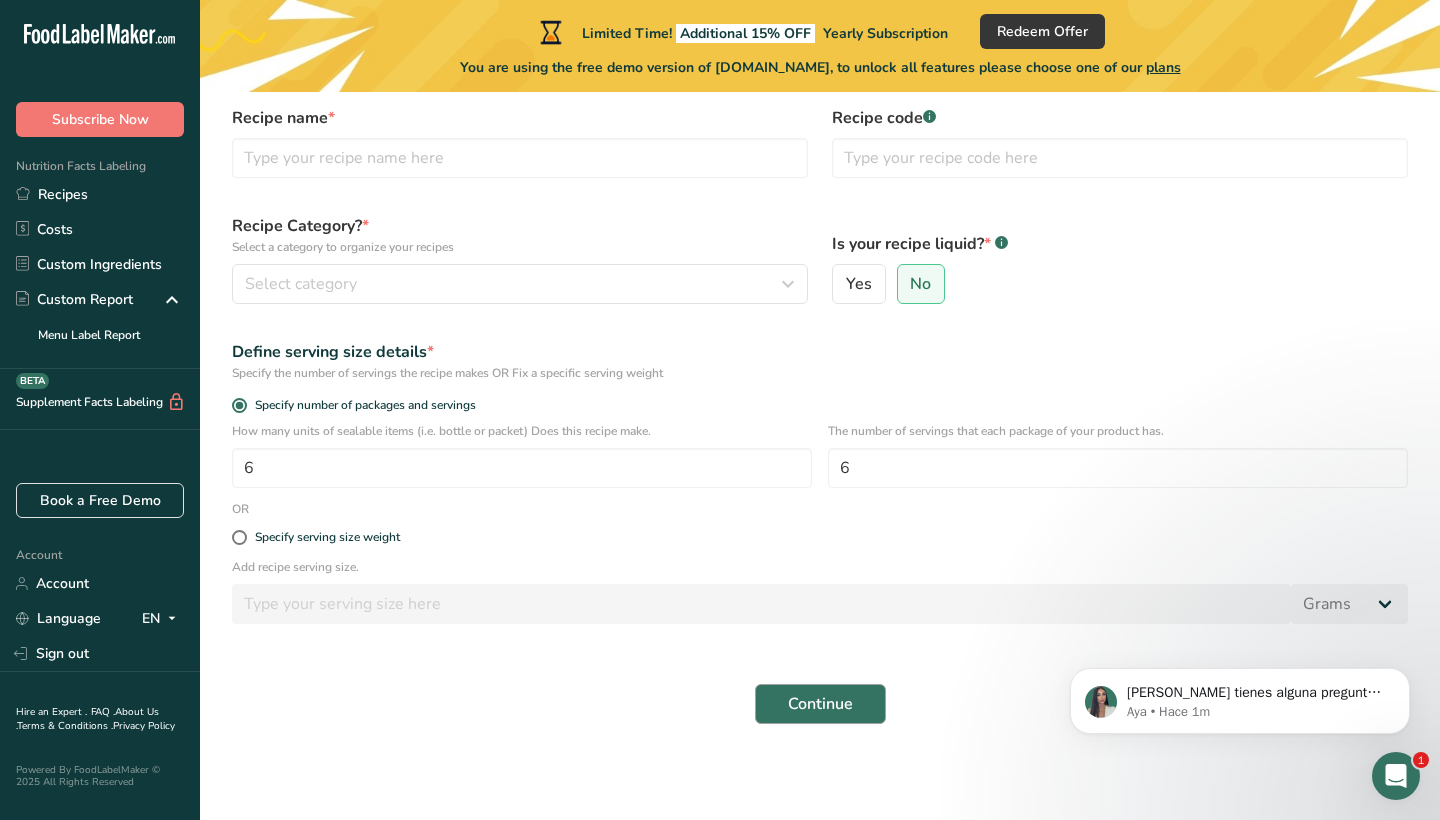 click on "Continue" at bounding box center (820, 704) 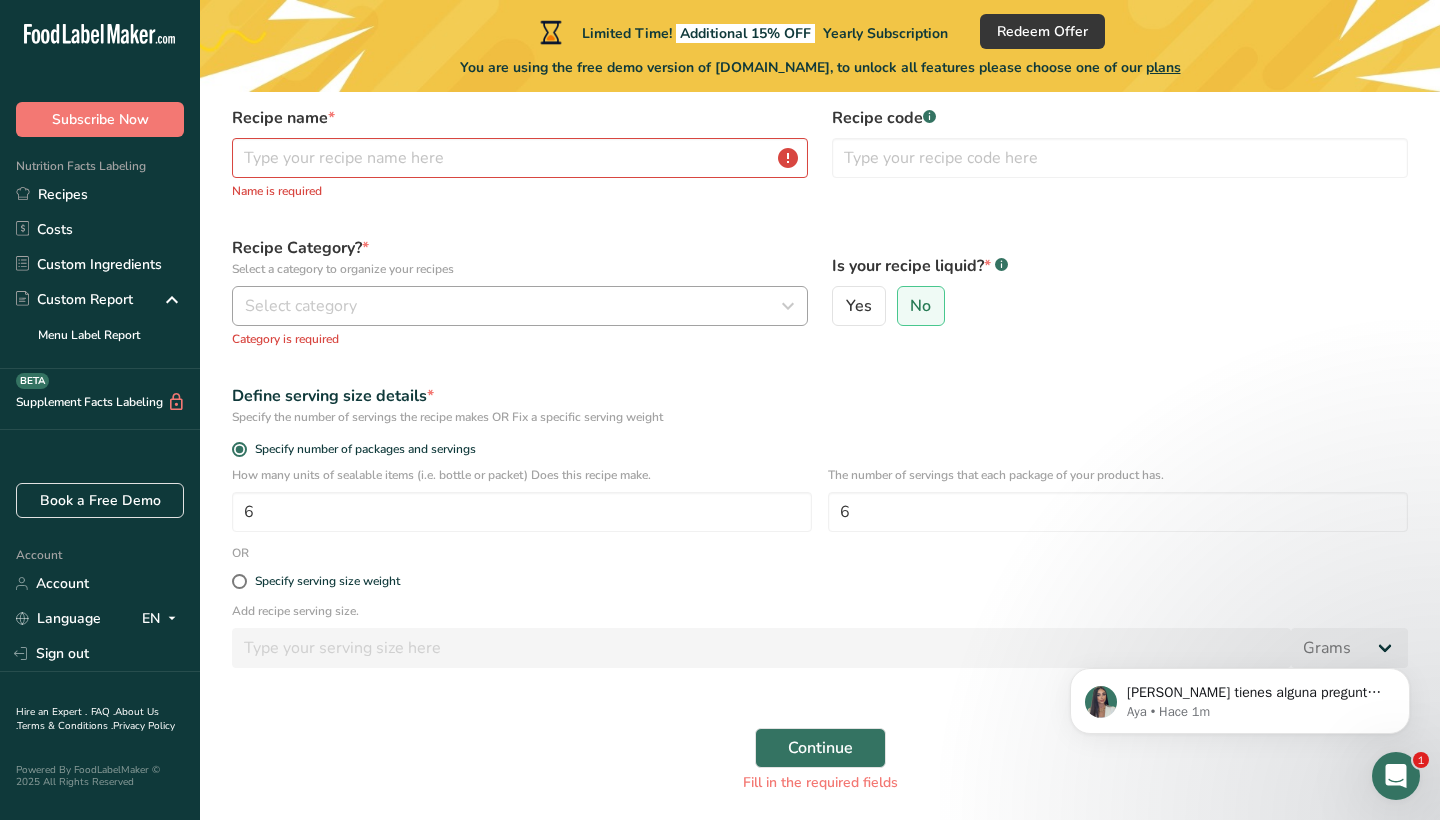 click on "Select category" at bounding box center (514, 306) 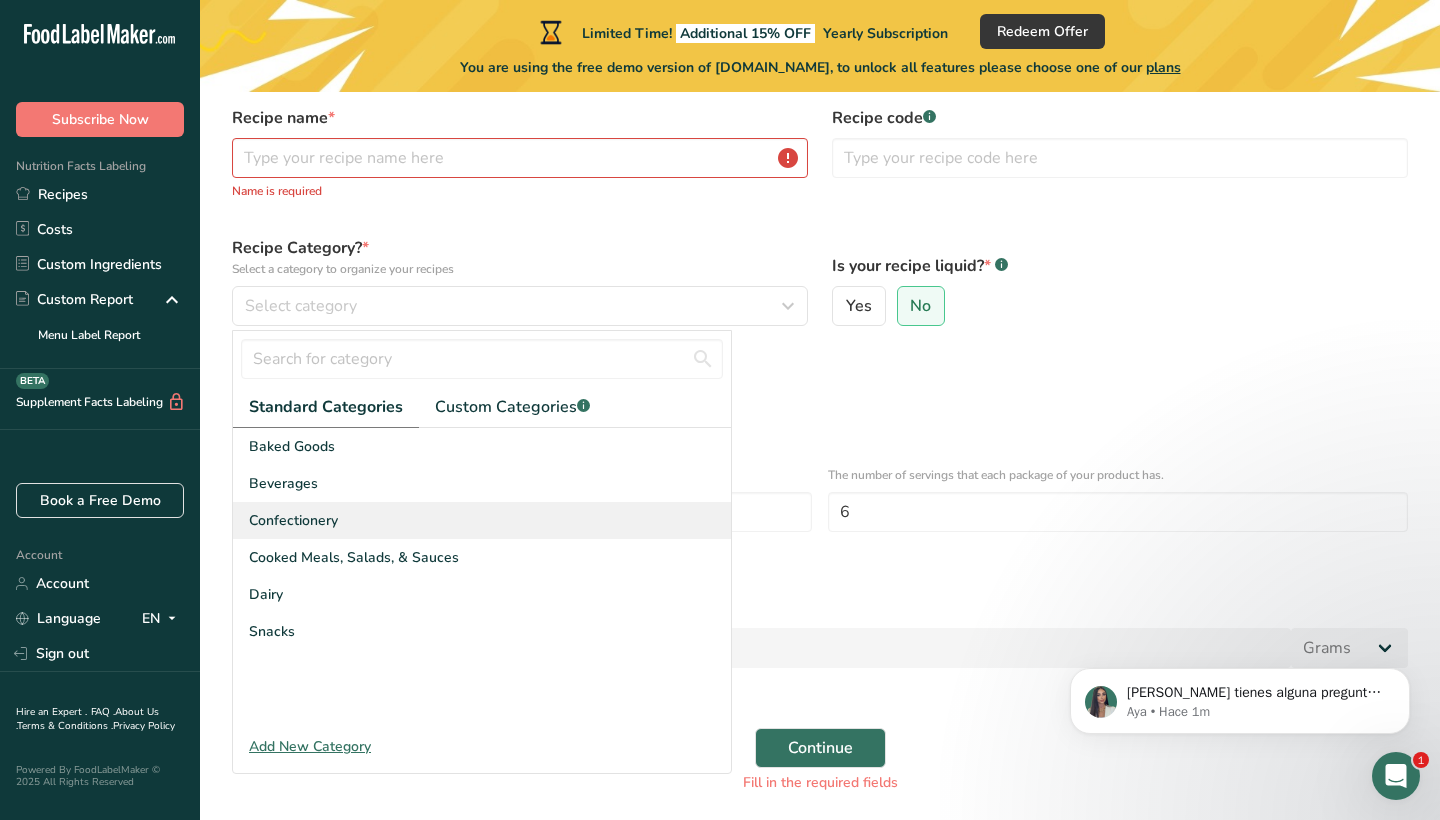 drag, startPoint x: 389, startPoint y: 473, endPoint x: 514, endPoint y: 520, distance: 133.544 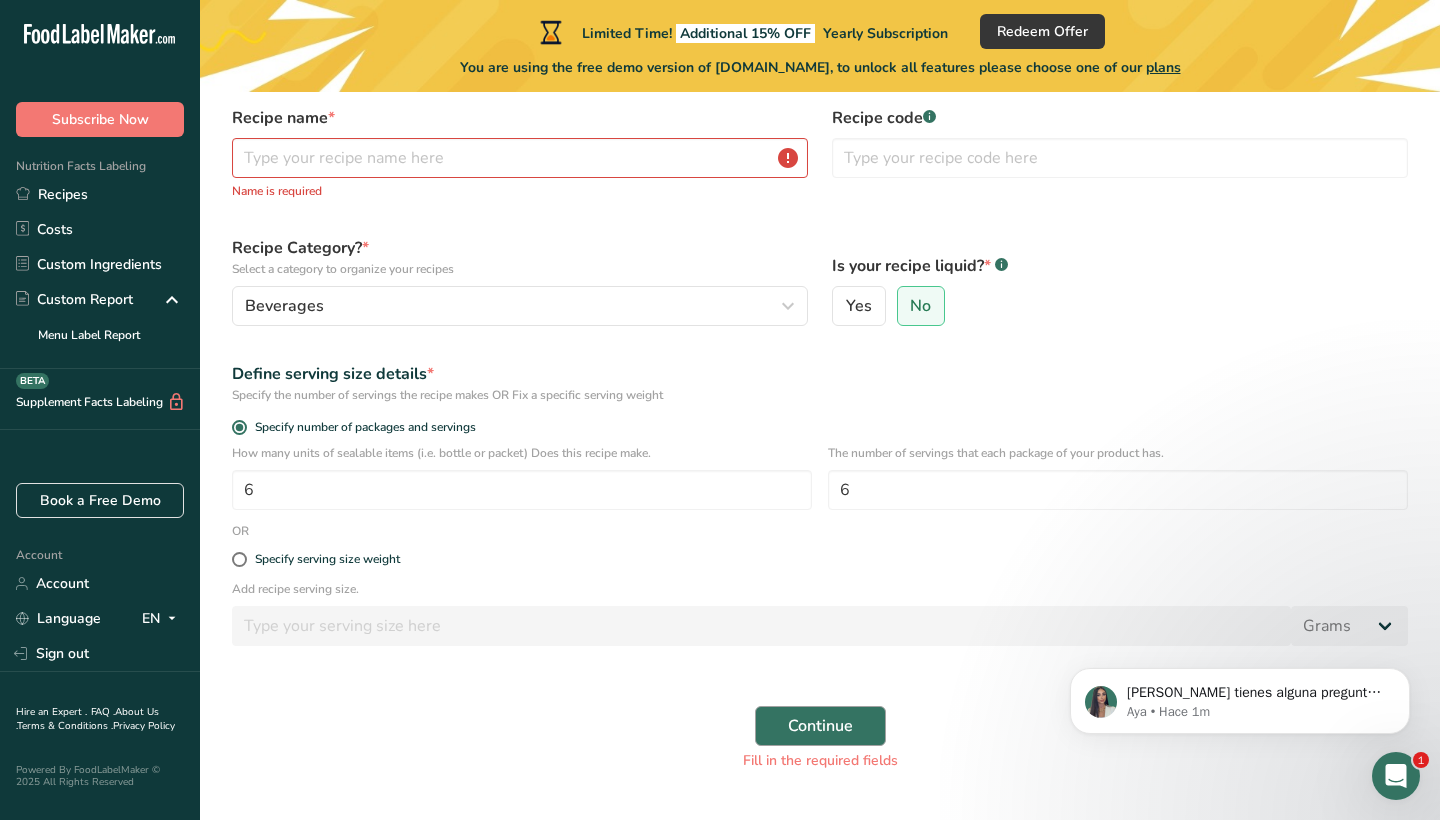 click on "Continue" at bounding box center [820, 726] 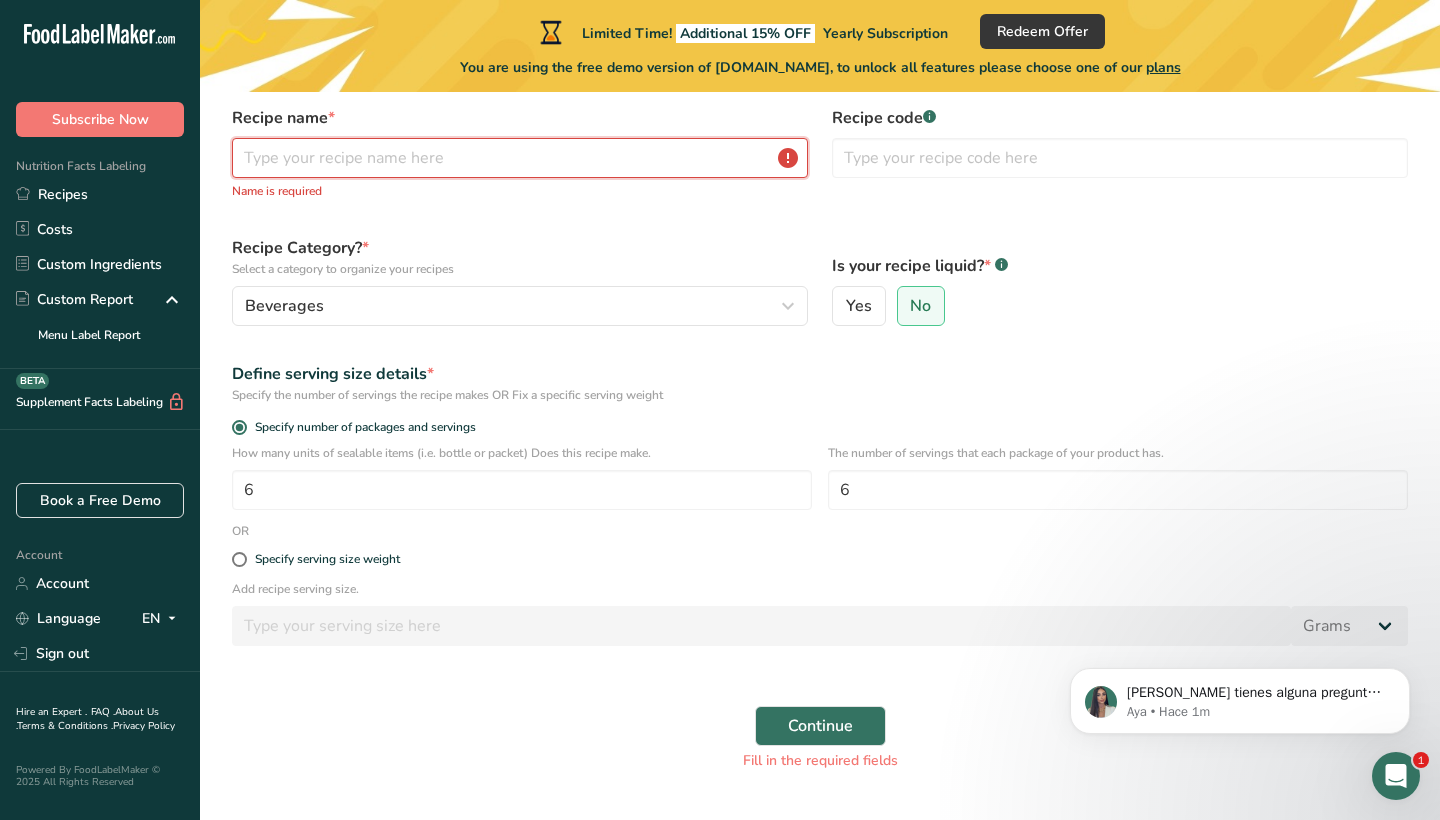 click at bounding box center (520, 158) 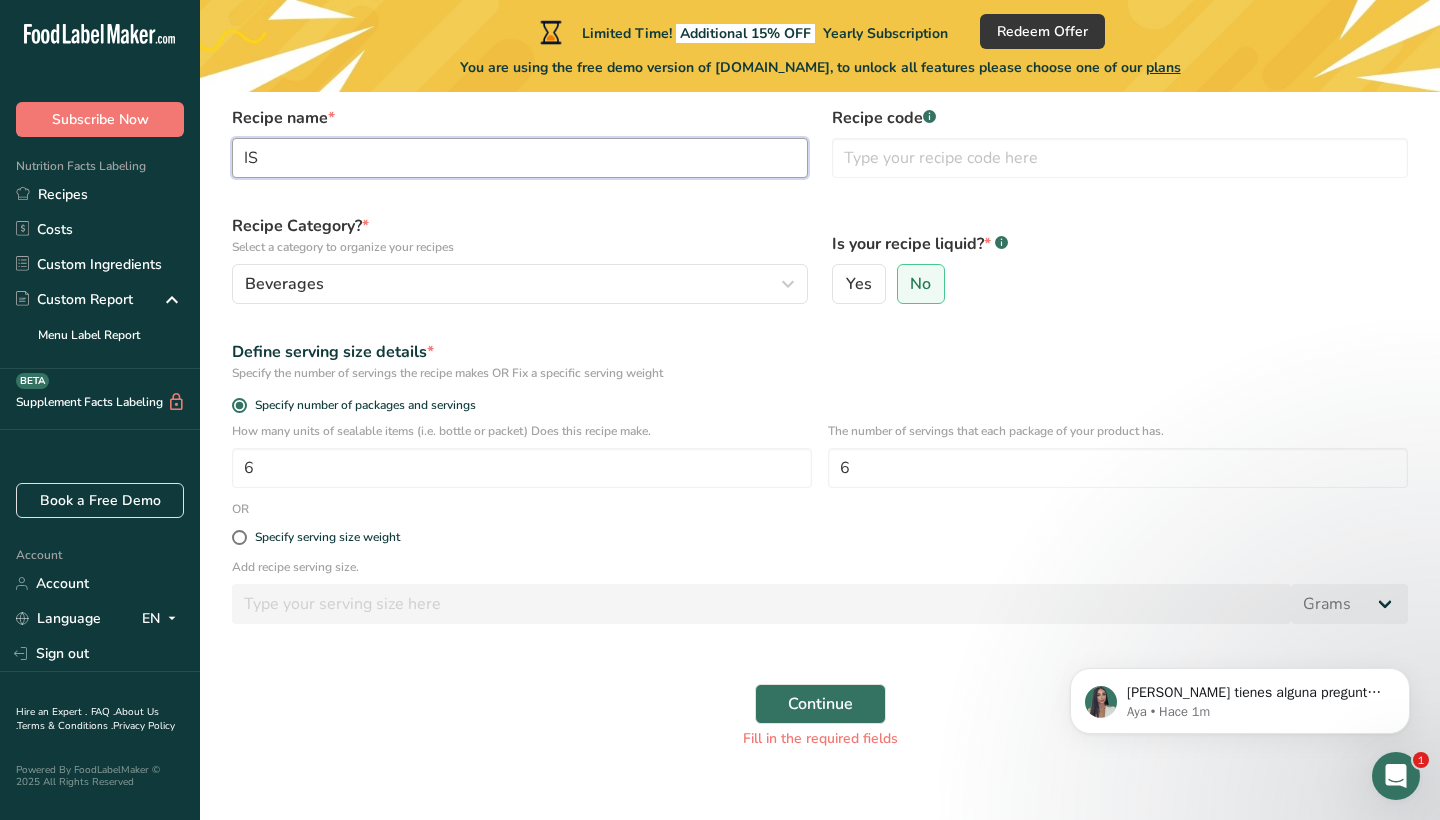 type on "I" 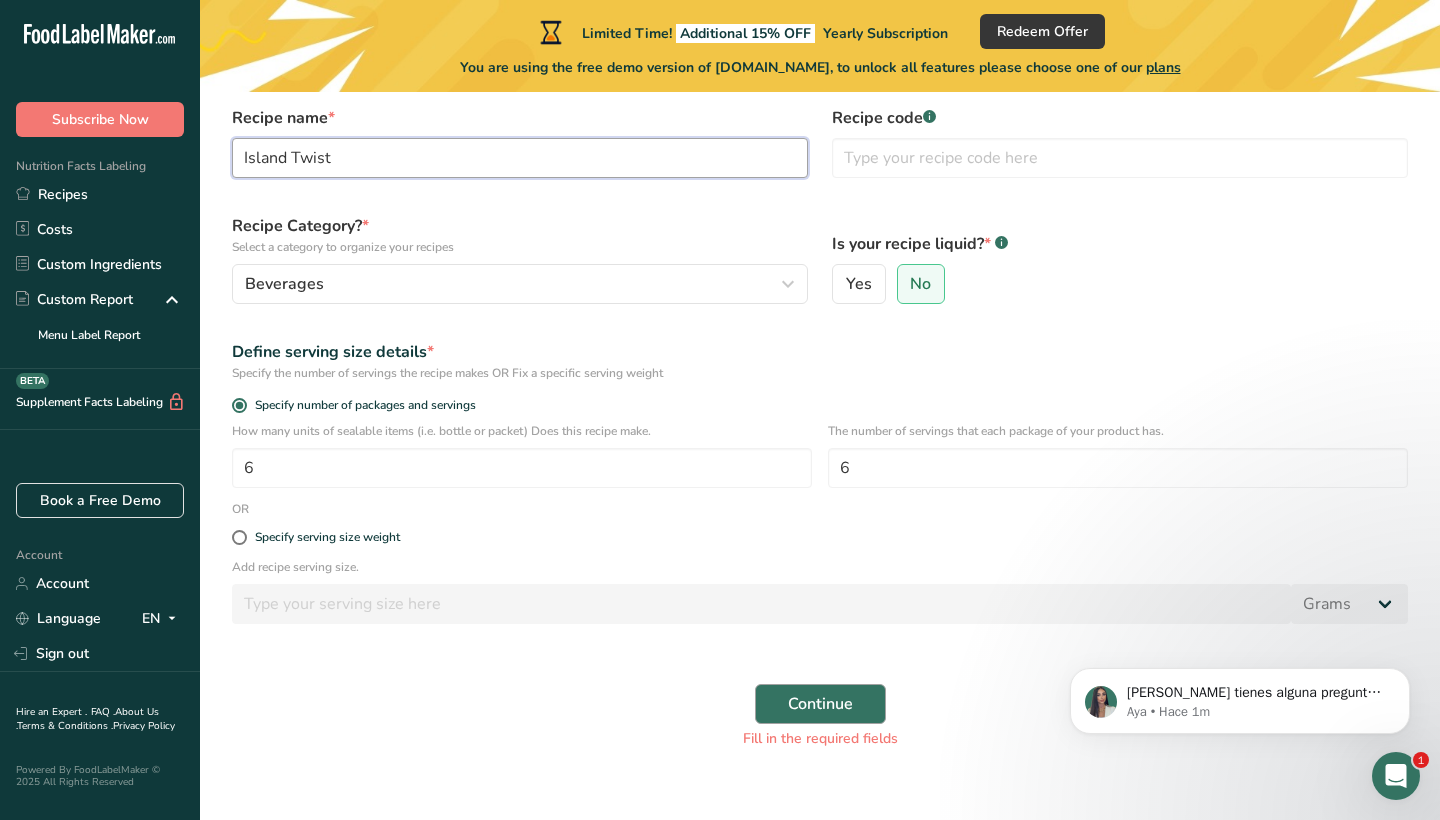 type on "Island Twist" 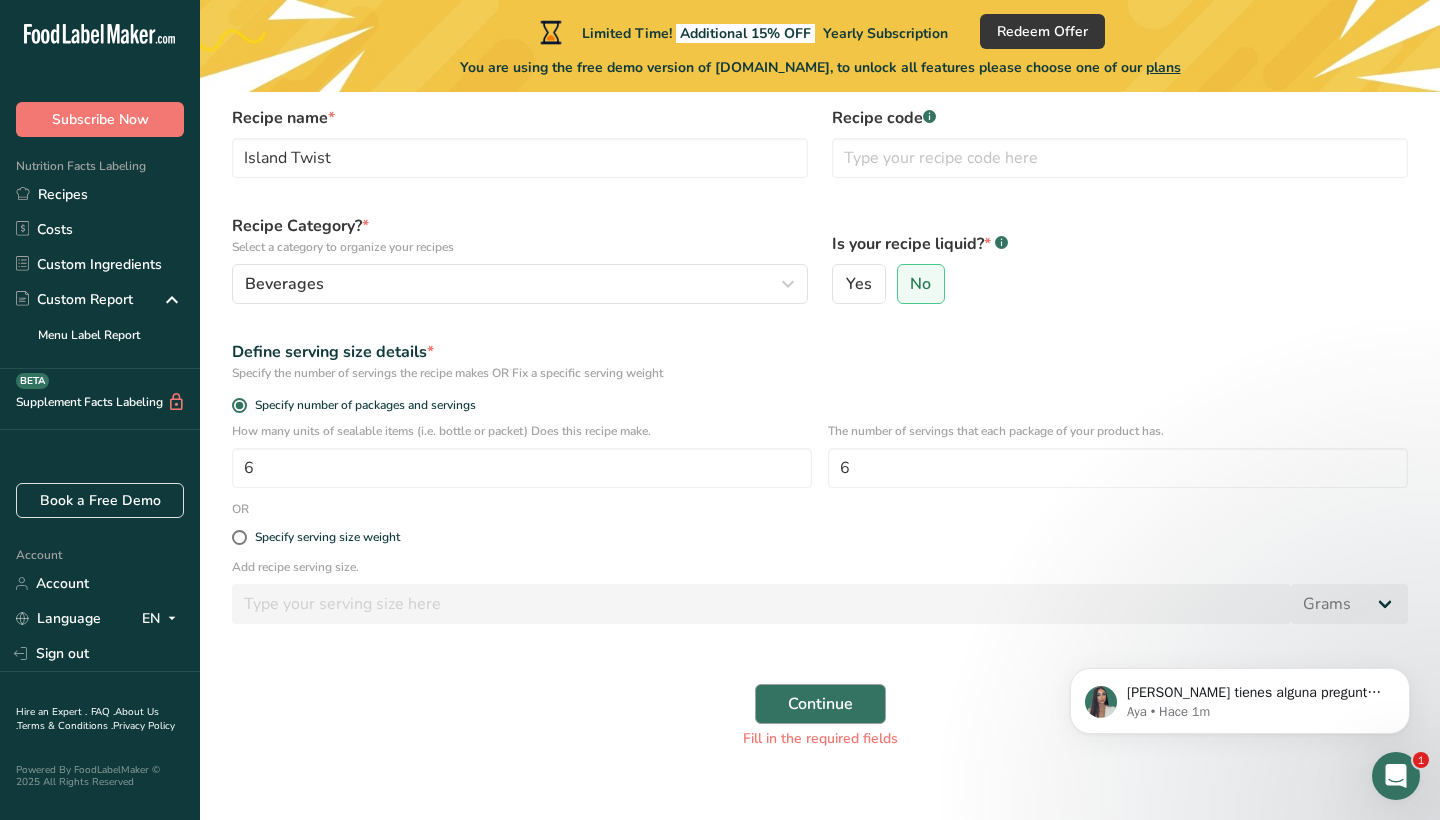 click on "Continue" at bounding box center [820, 704] 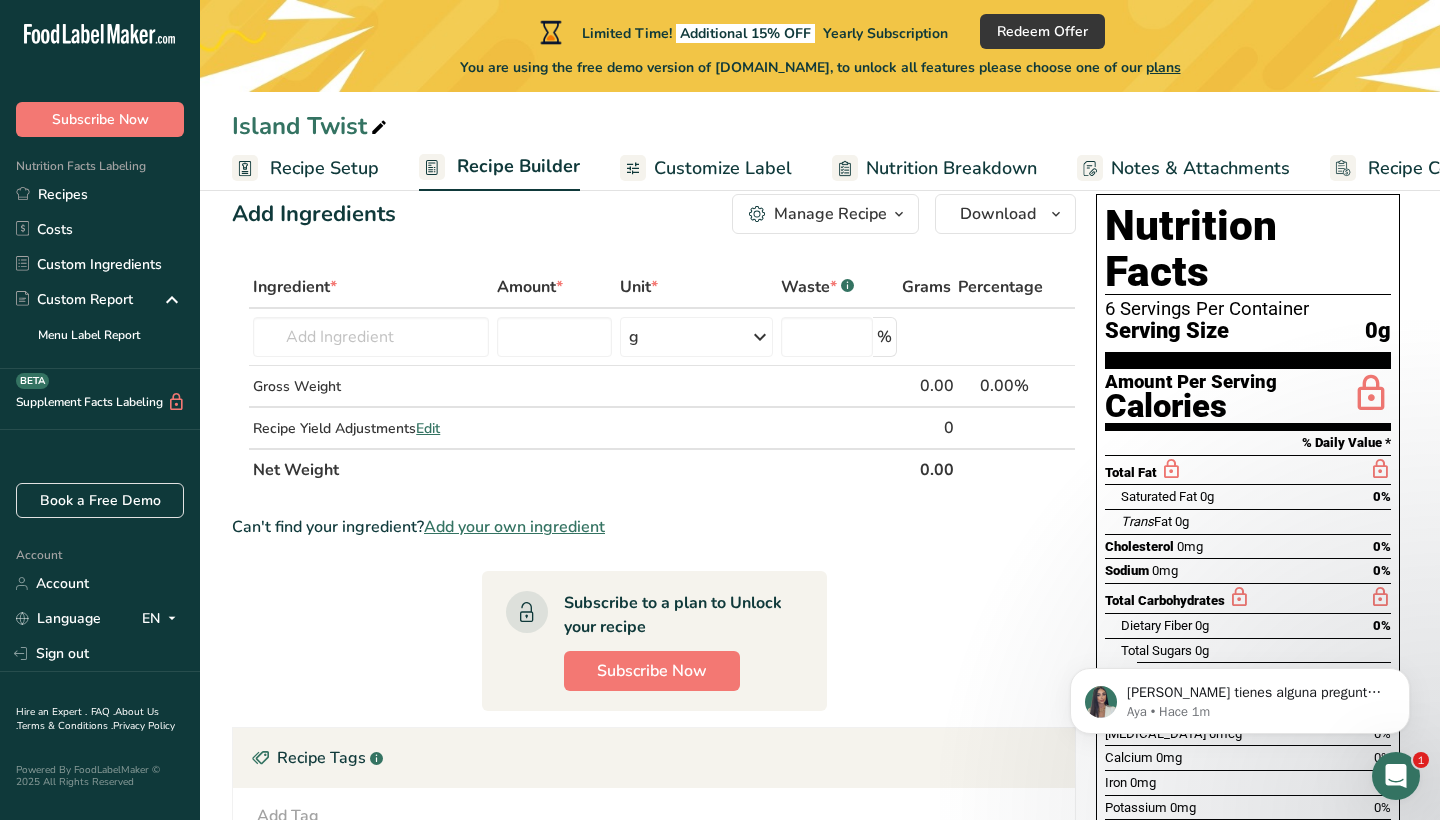 scroll, scrollTop: 45, scrollLeft: 0, axis: vertical 